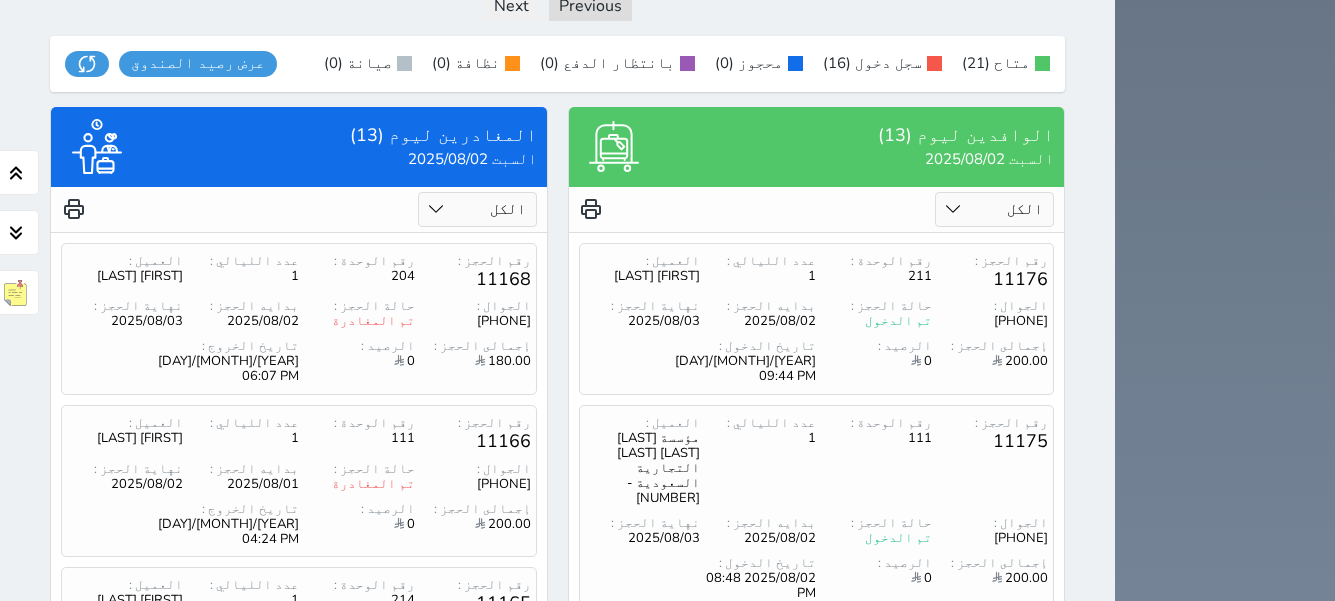 scroll, scrollTop: 2117, scrollLeft: 0, axis: vertical 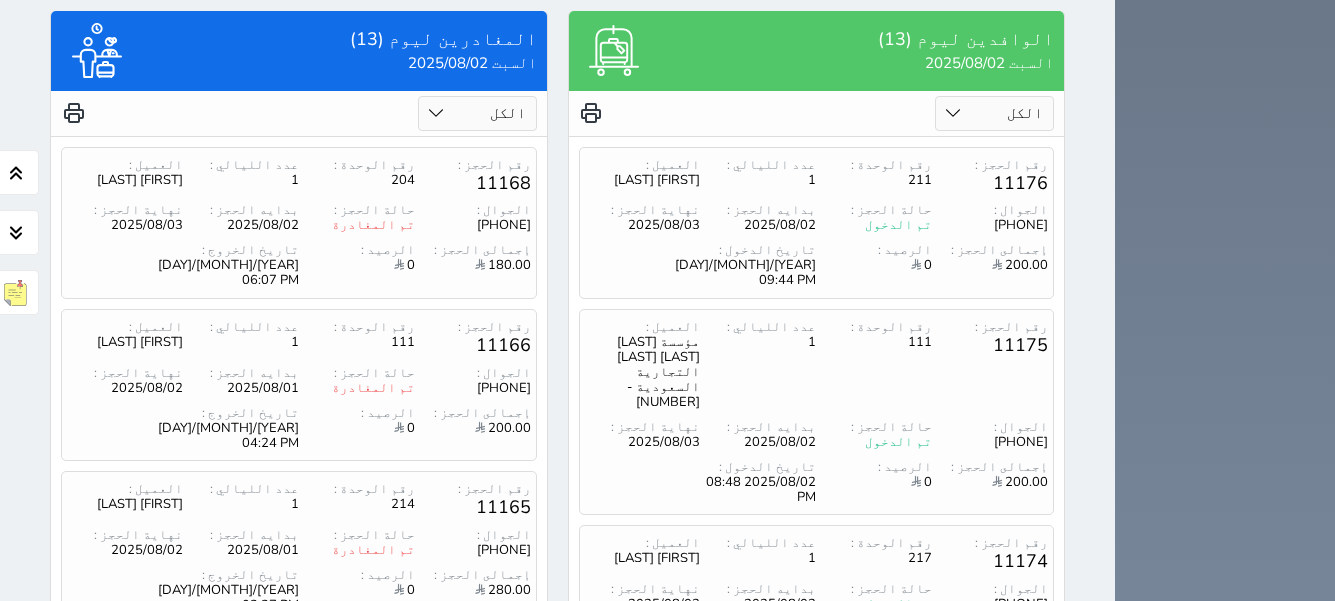 drag, startPoint x: 381, startPoint y: 397, endPoint x: 378, endPoint y: 418, distance: 21.213203 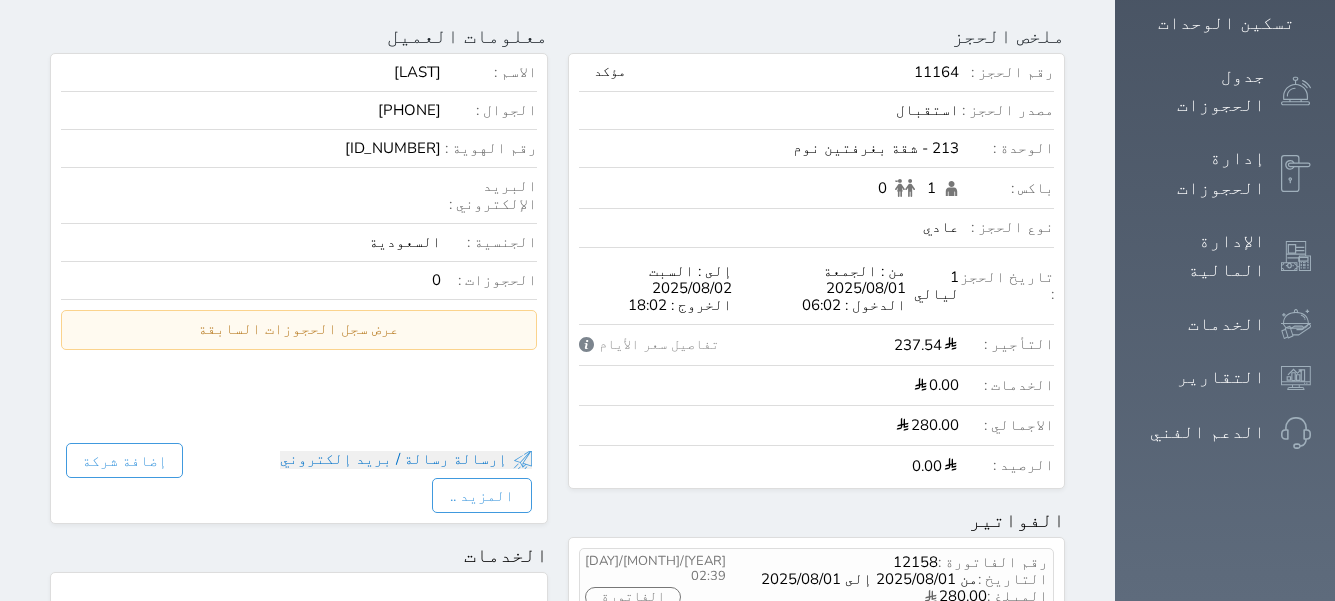 scroll, scrollTop: 200, scrollLeft: 0, axis: vertical 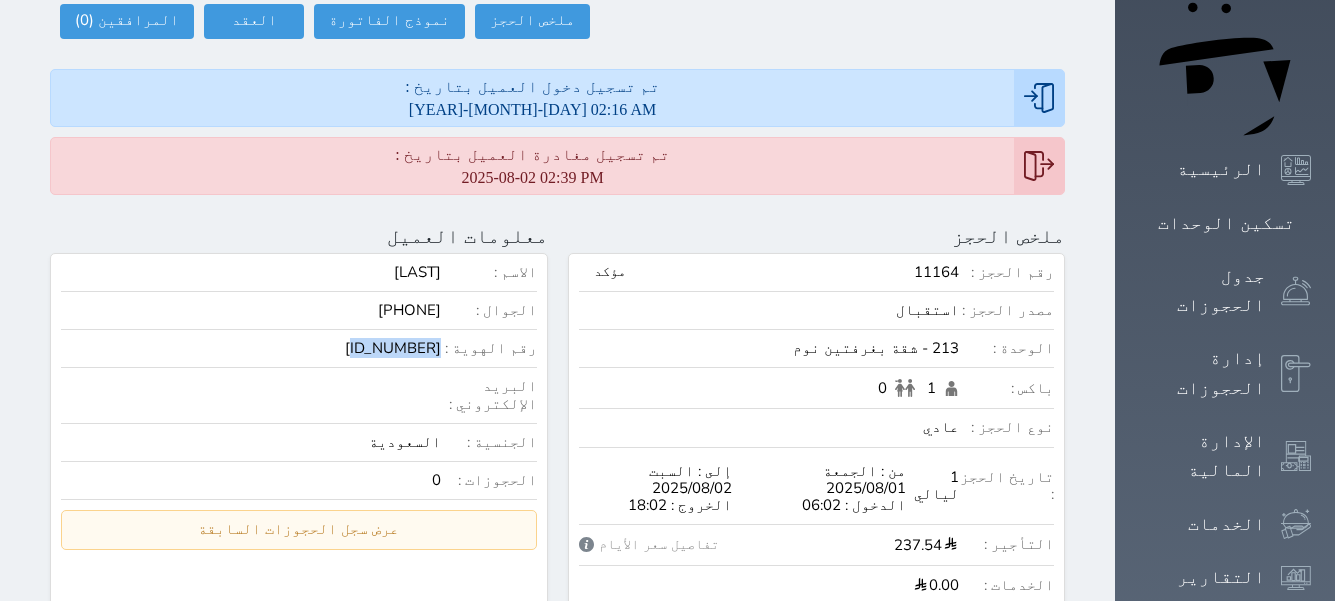 drag, startPoint x: 380, startPoint y: 271, endPoint x: 485, endPoint y: 284, distance: 105.801704 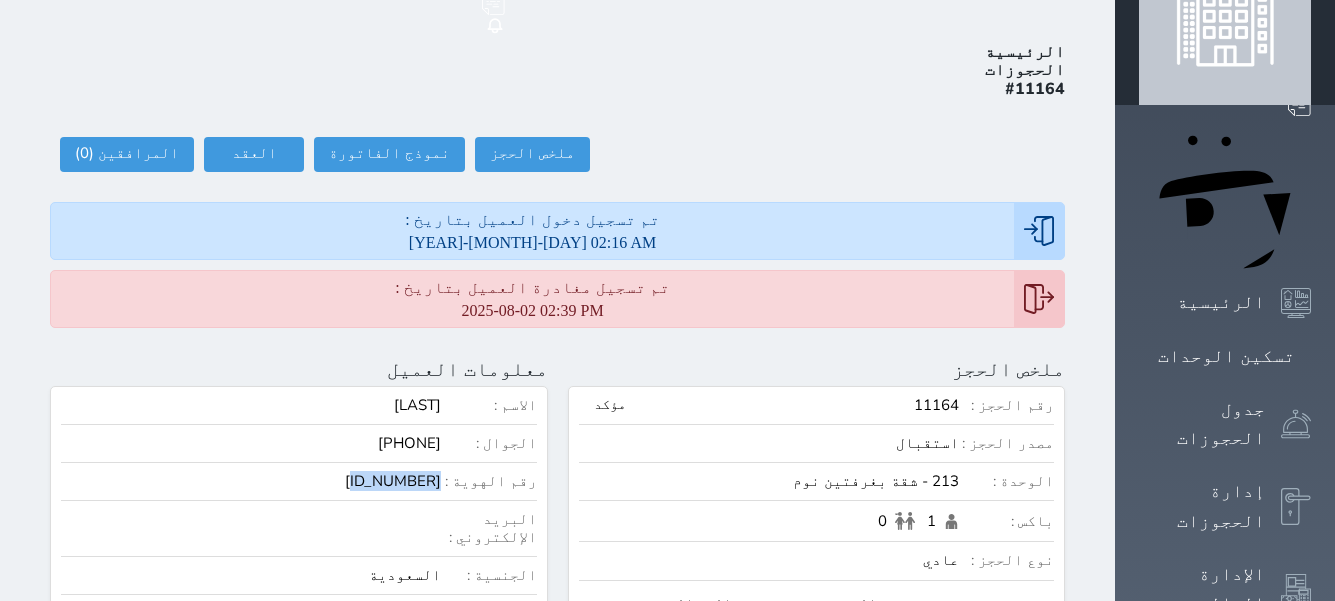 scroll, scrollTop: 200, scrollLeft: 0, axis: vertical 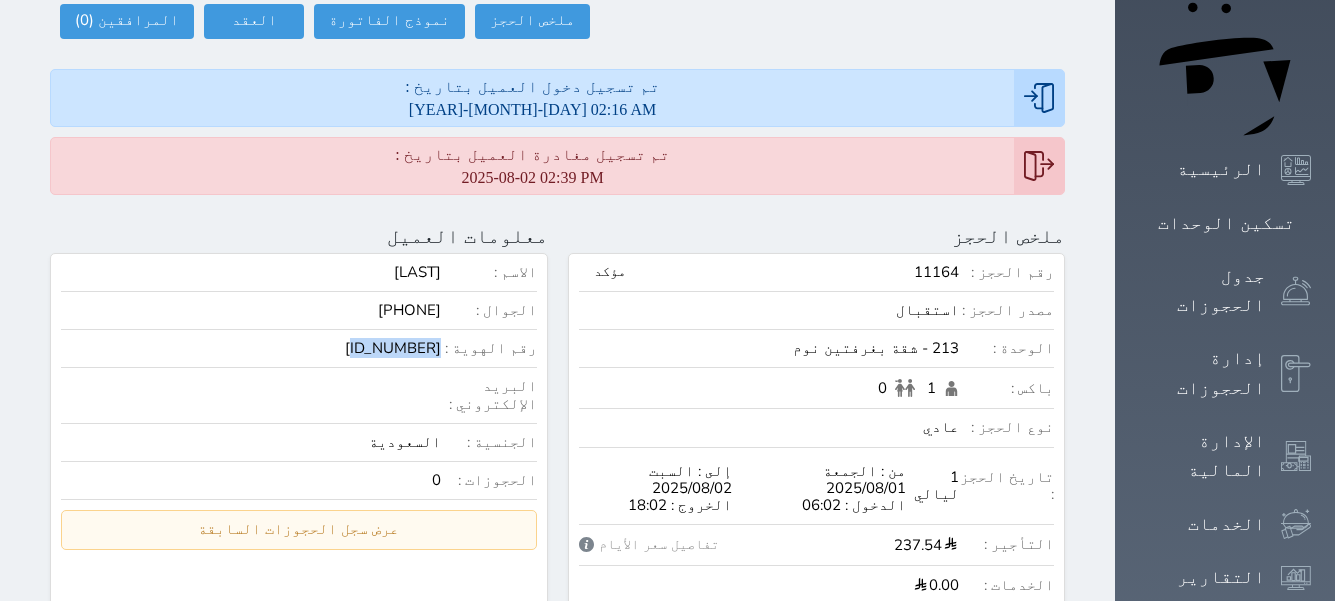 copy on "رقم الهوية : [ID_NUMBER]" 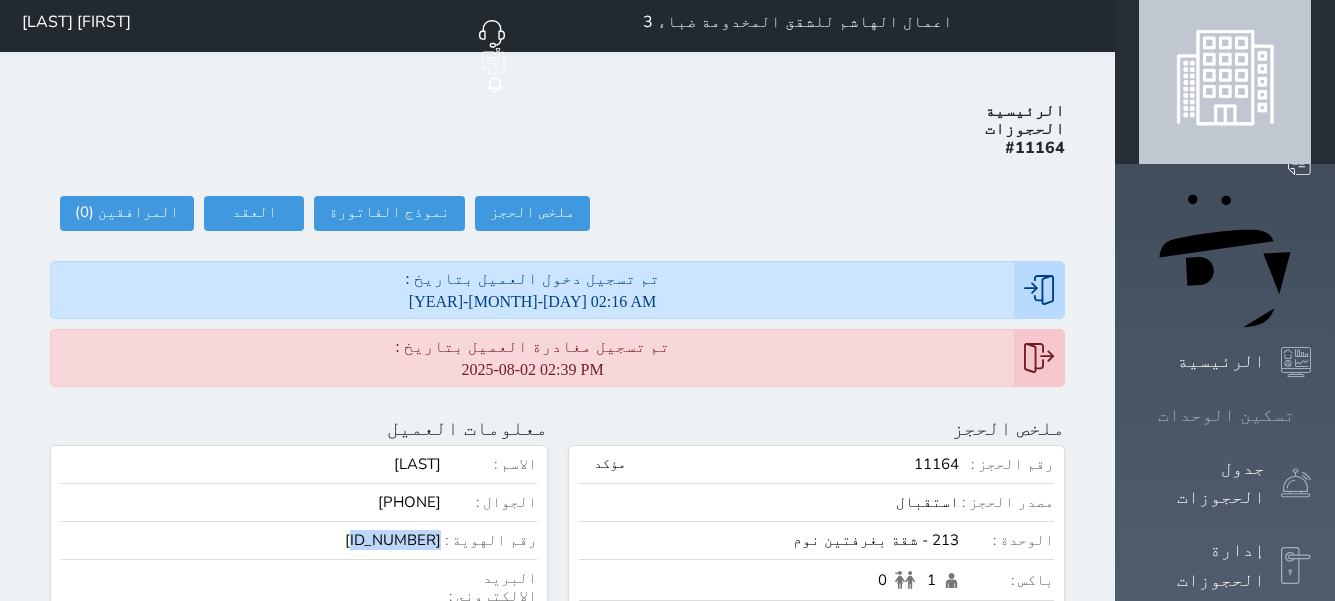 scroll, scrollTop: 0, scrollLeft: 0, axis: both 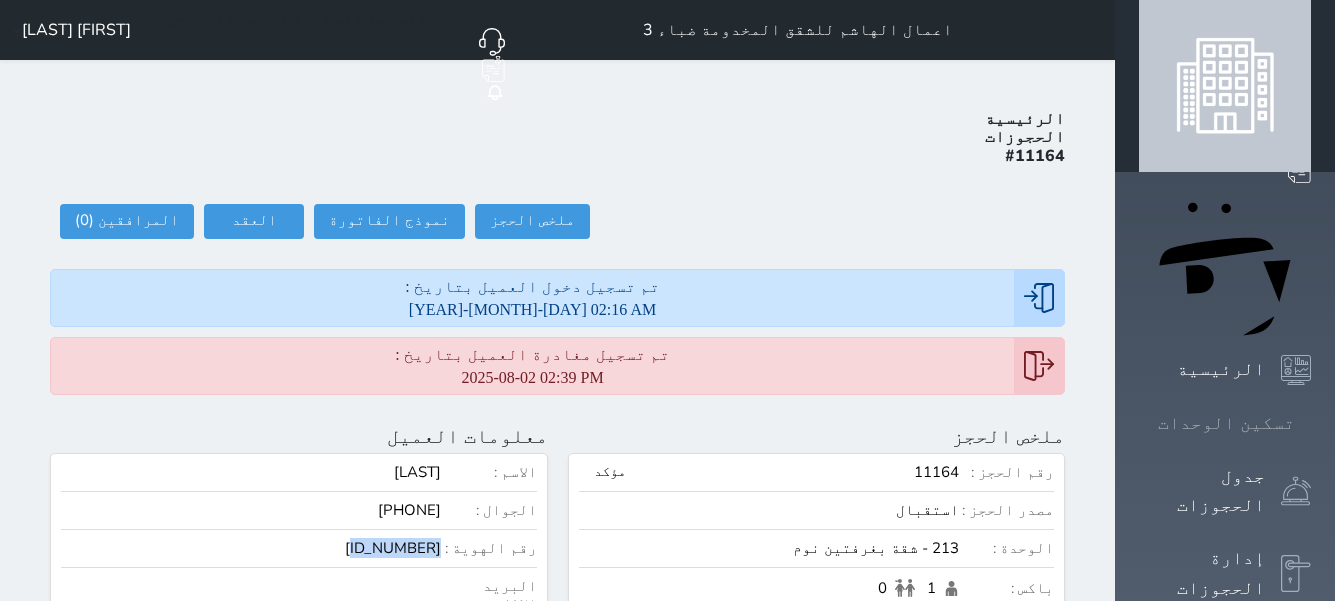 click on "تسكين الوحدات" at bounding box center (1226, 423) 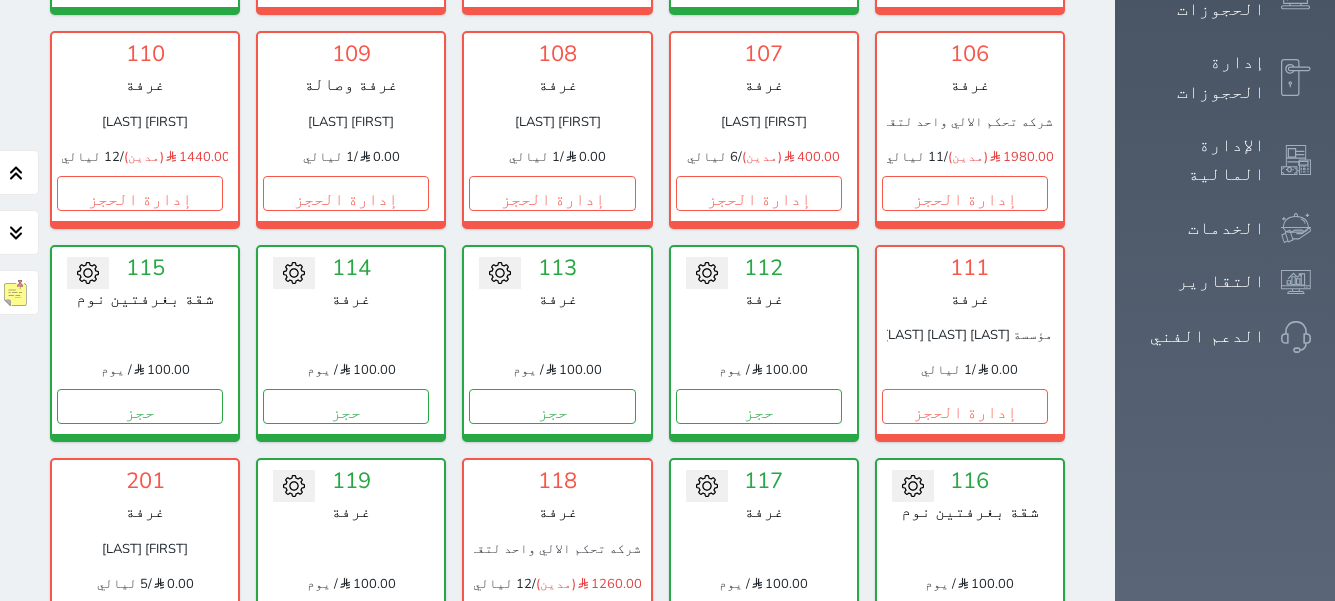 scroll, scrollTop: 978, scrollLeft: 0, axis: vertical 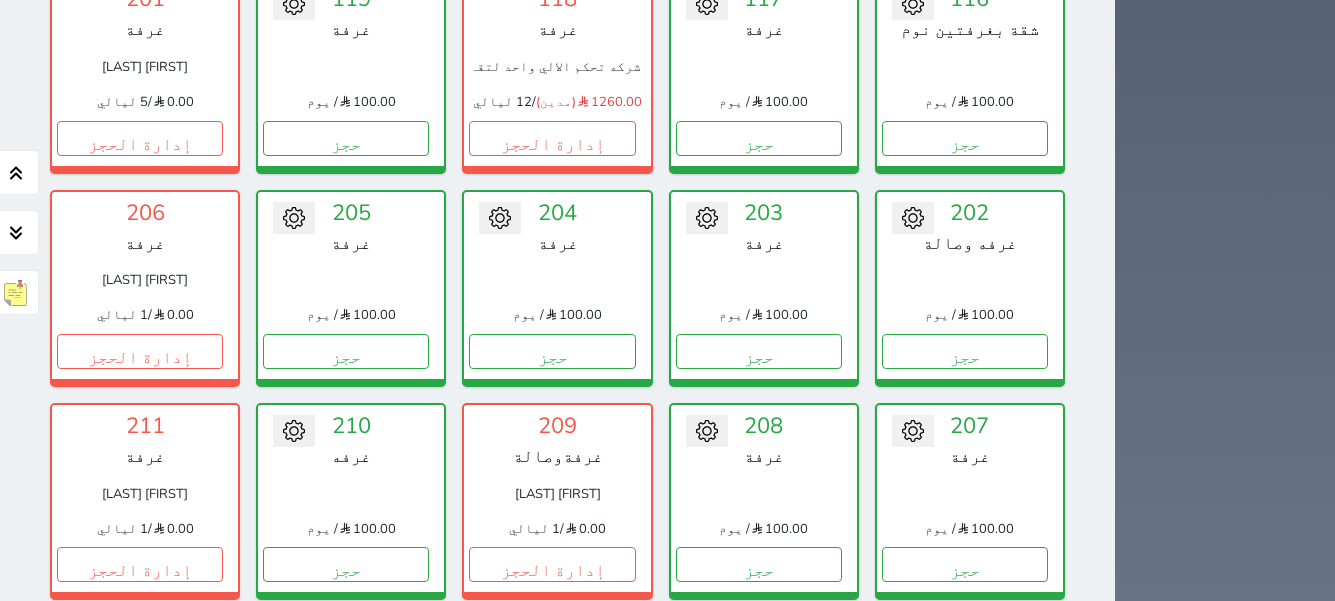 click on "حجز" at bounding box center (759, 778) 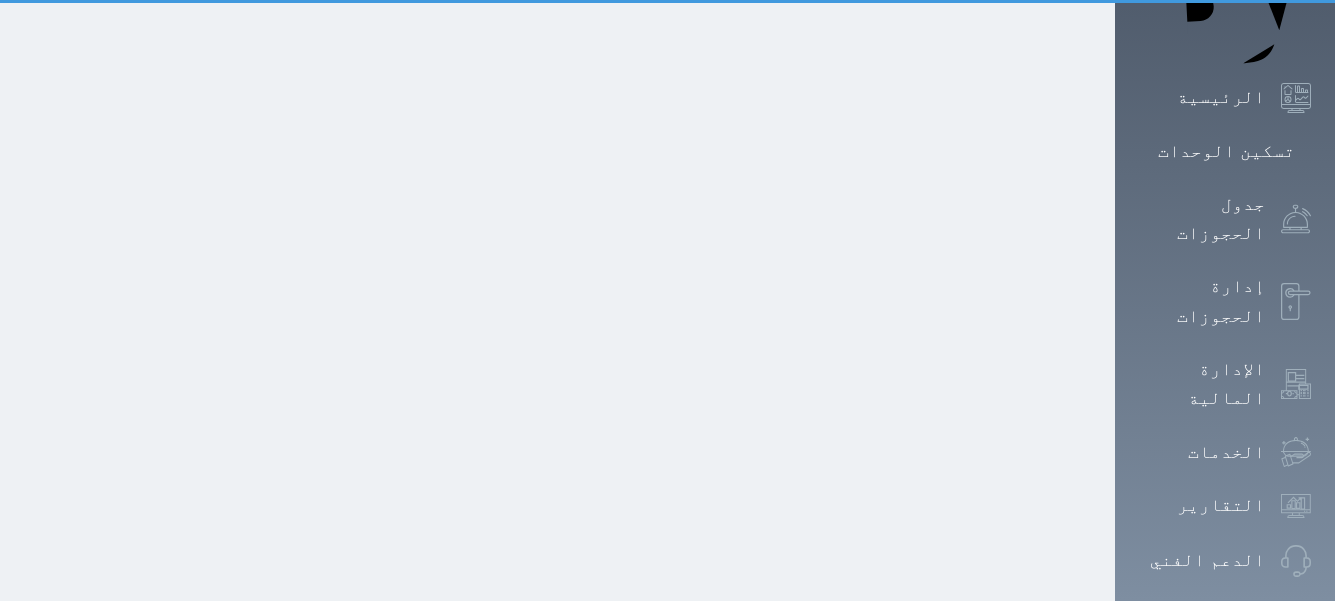 scroll, scrollTop: 0, scrollLeft: 0, axis: both 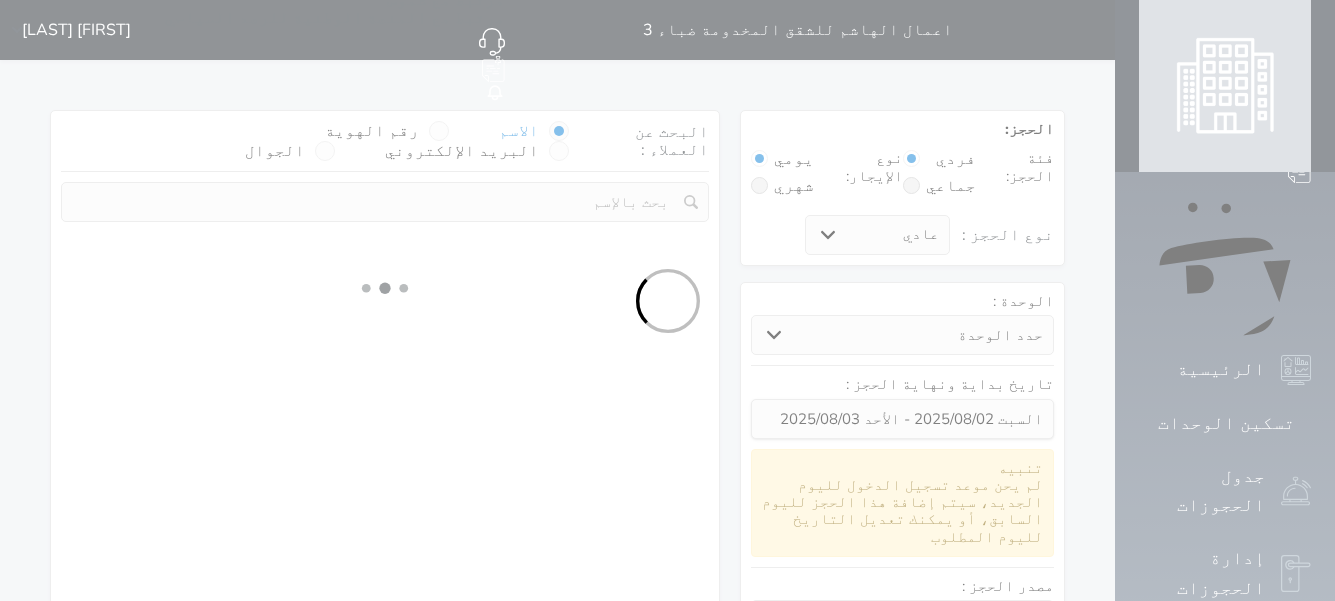select 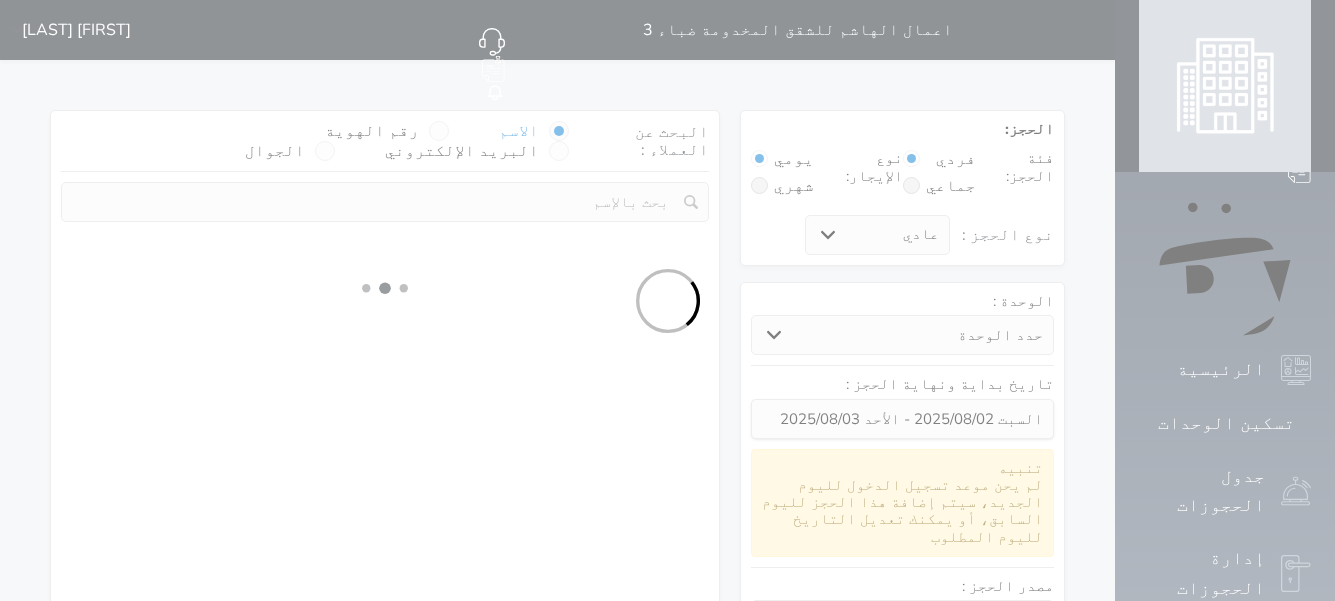 select on "1" 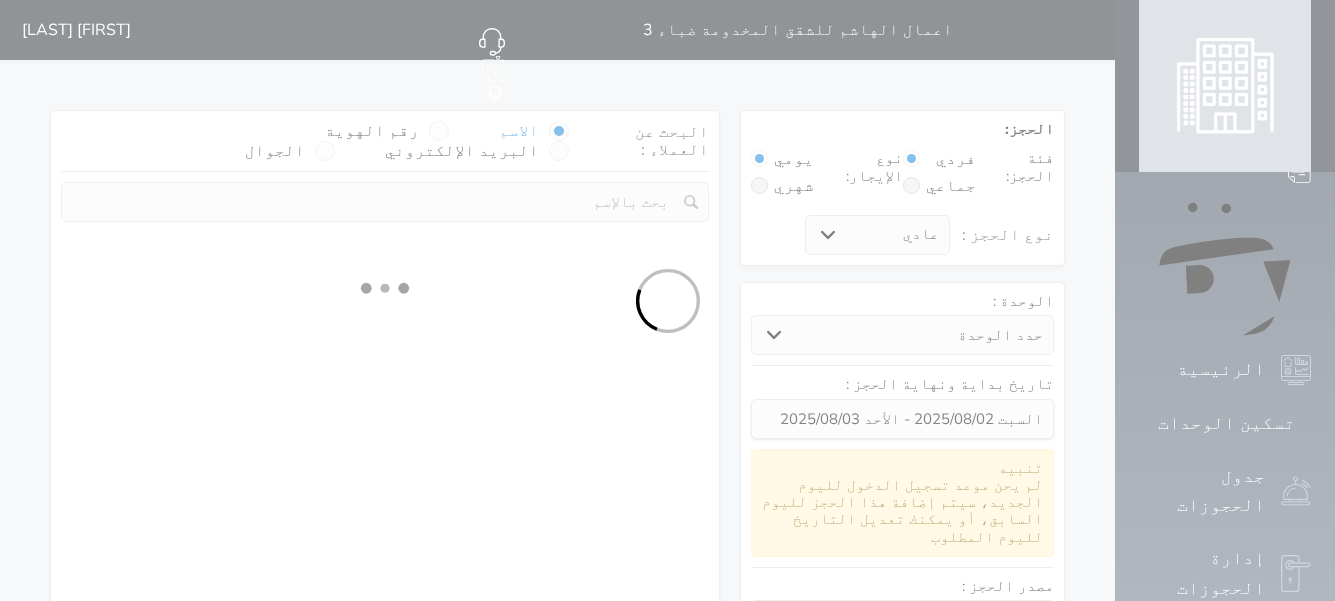 select on "113" 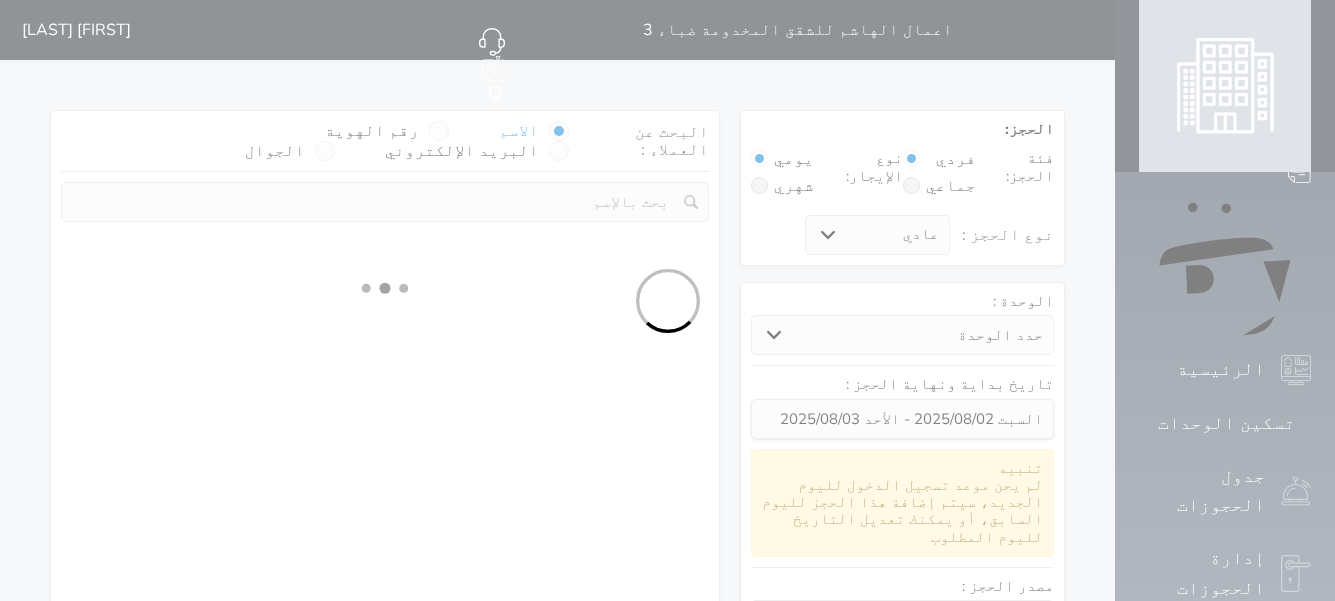 select on "1" 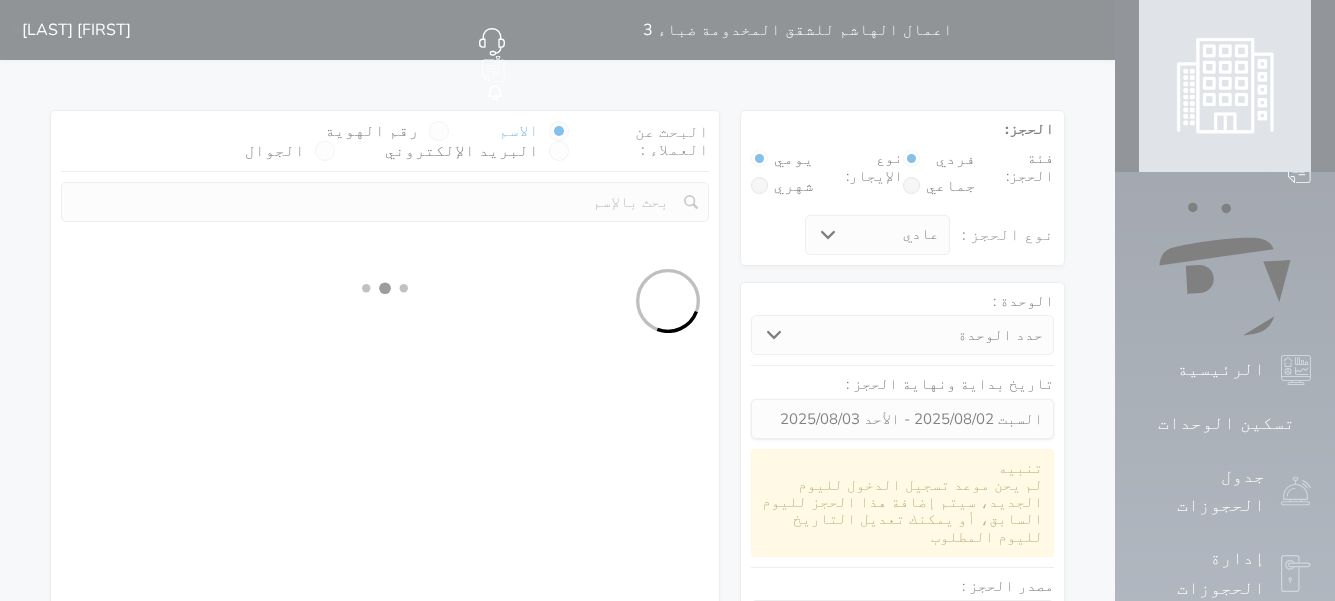 select 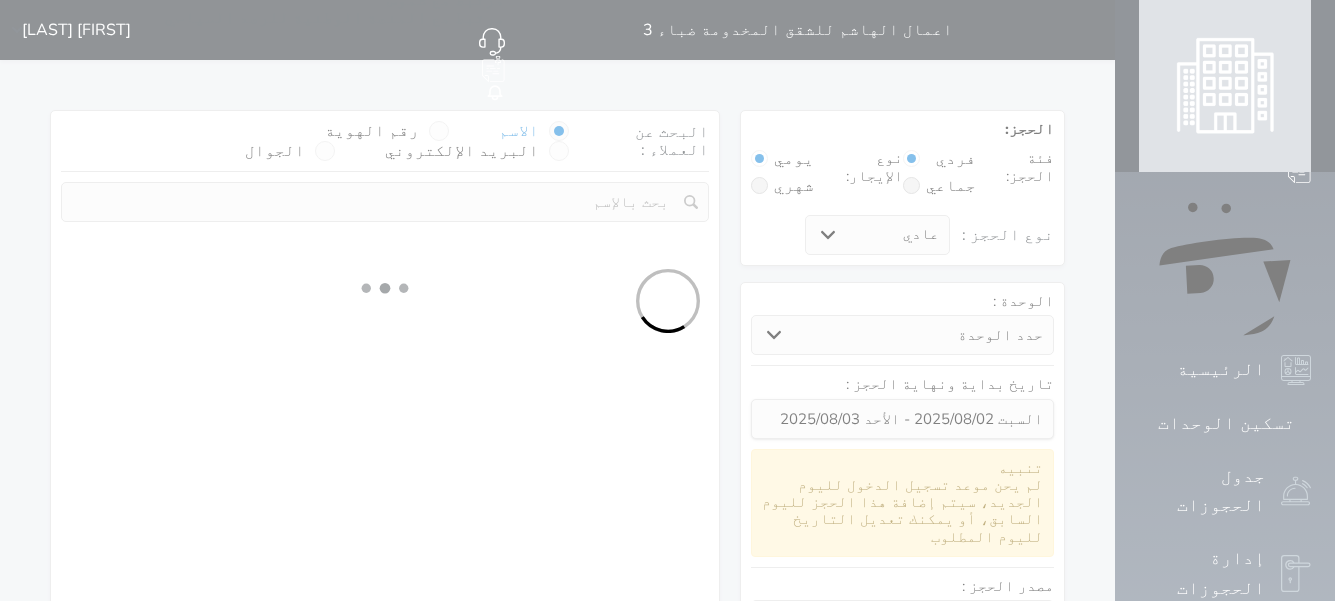 select on "7" 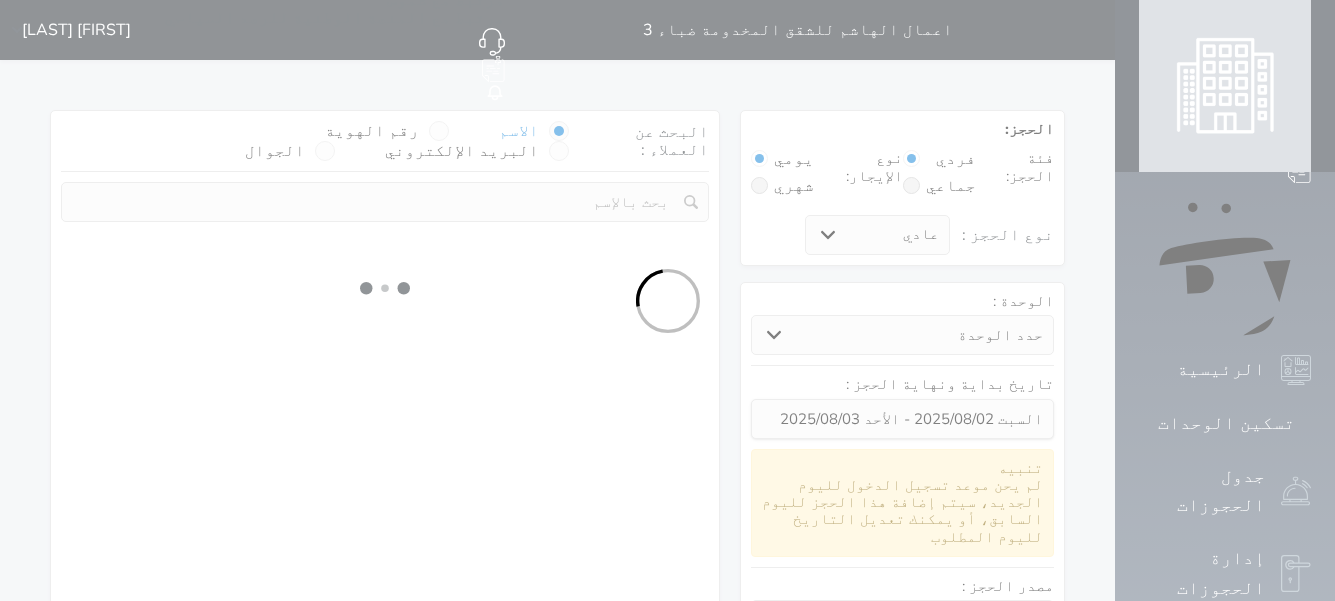 select 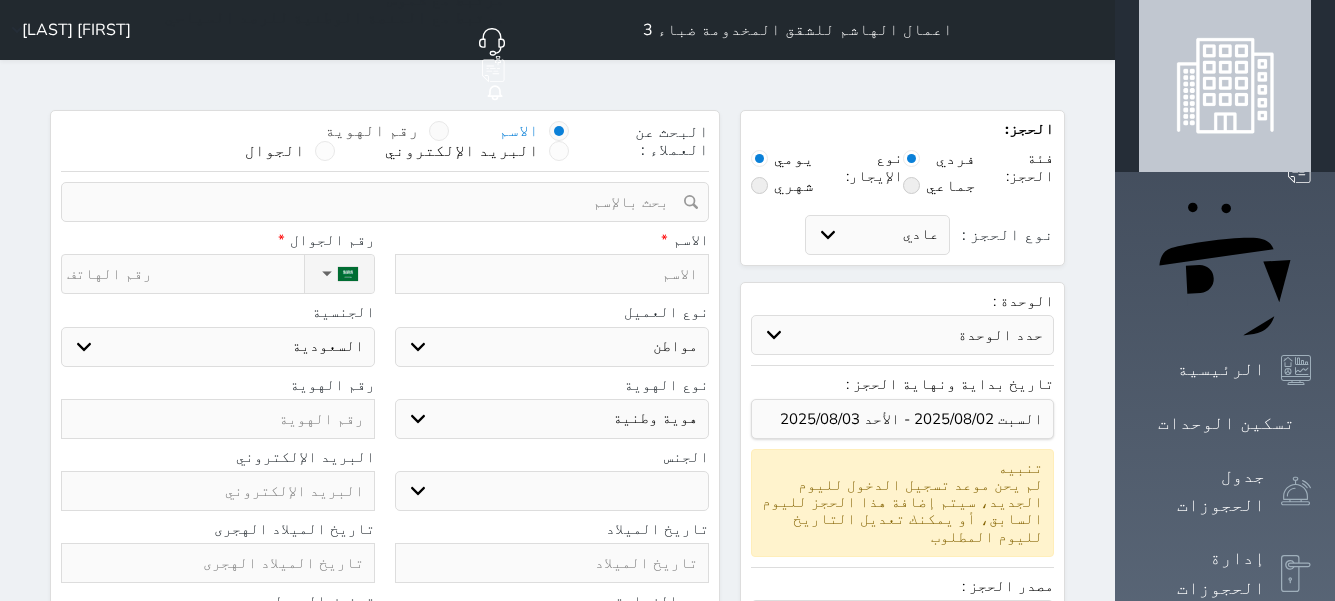 click at bounding box center (439, 131) 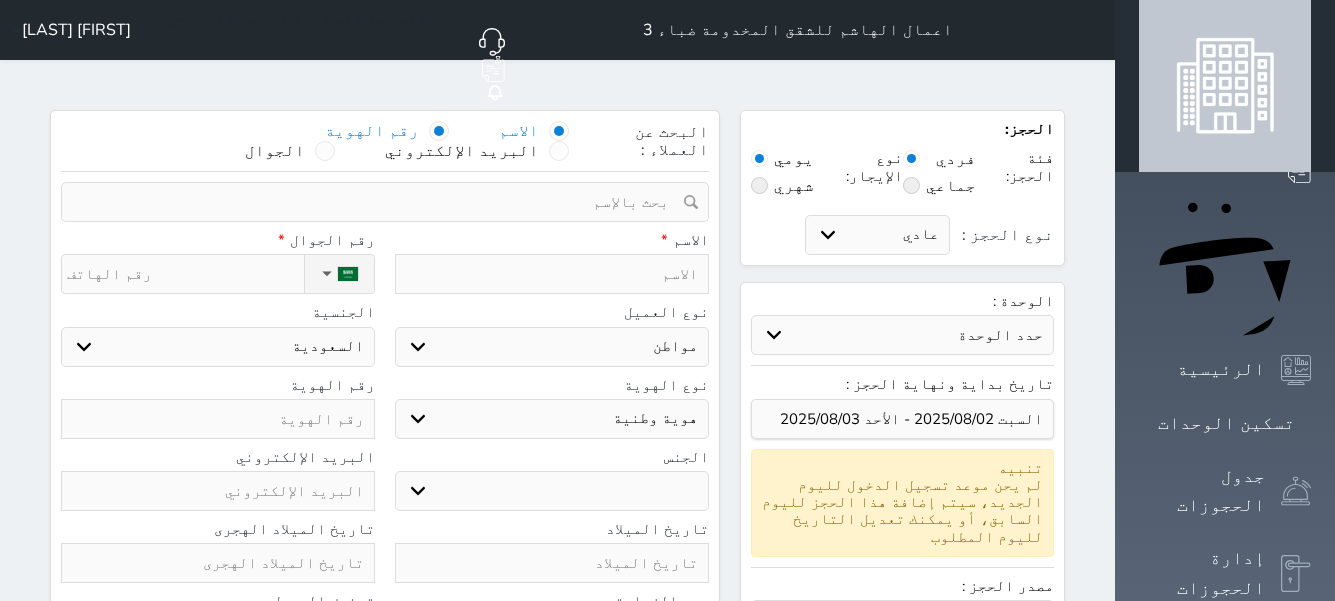 select 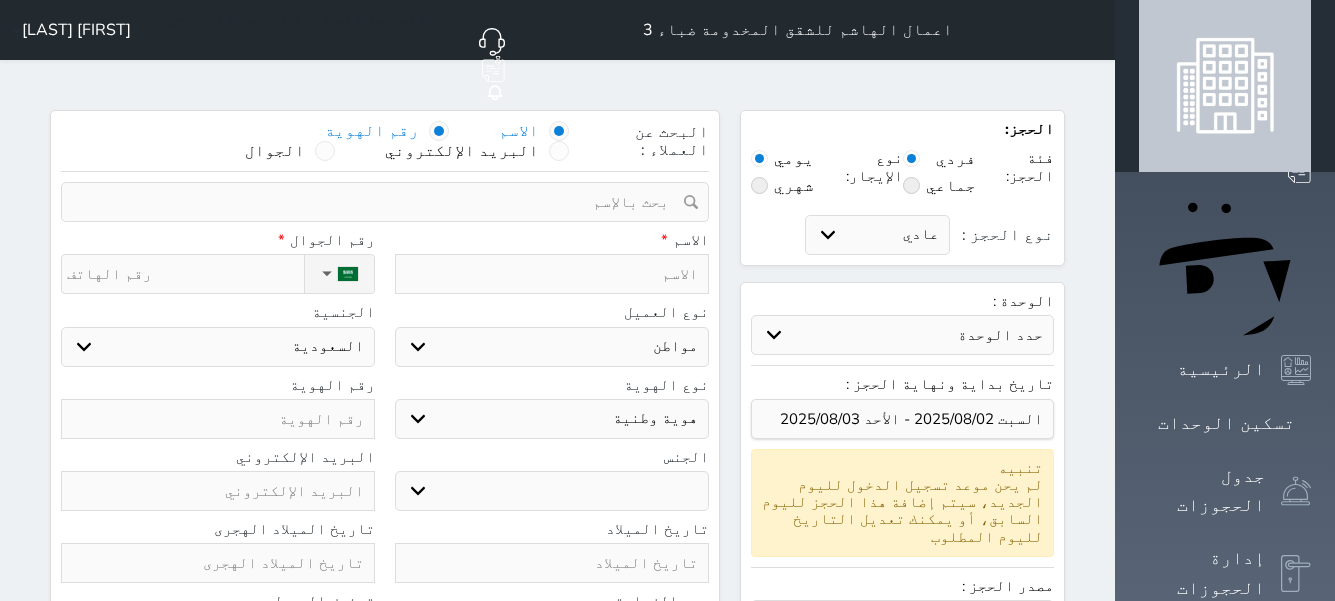 select 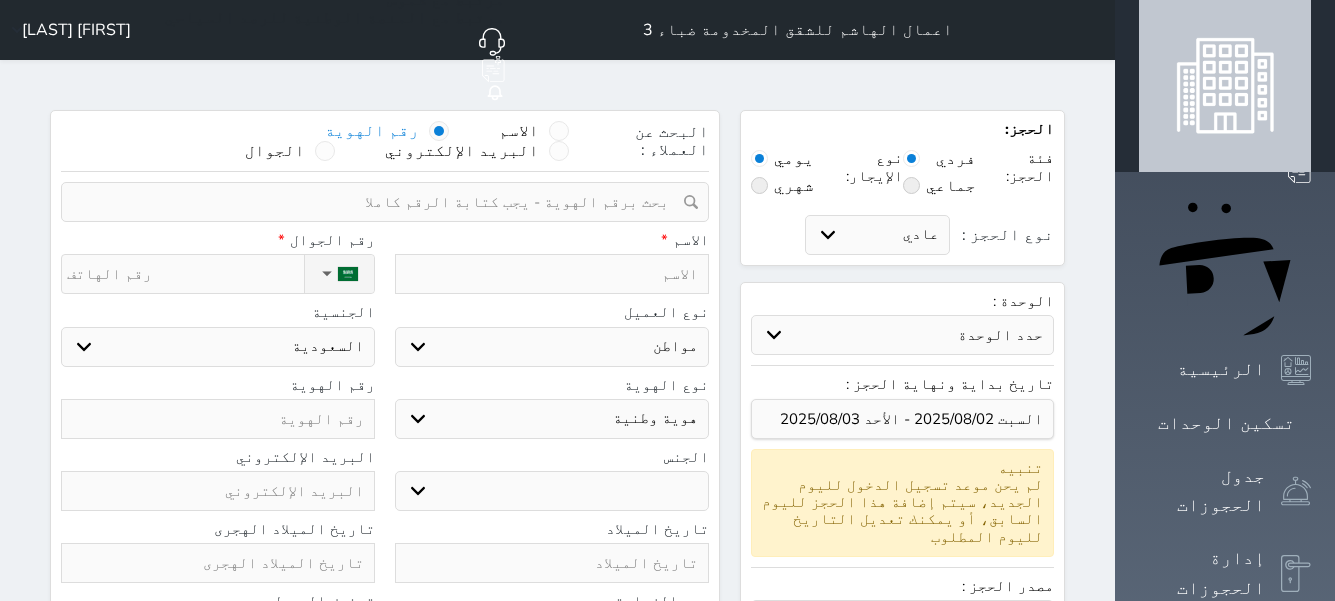 paste on "[ID_NUMBER]" 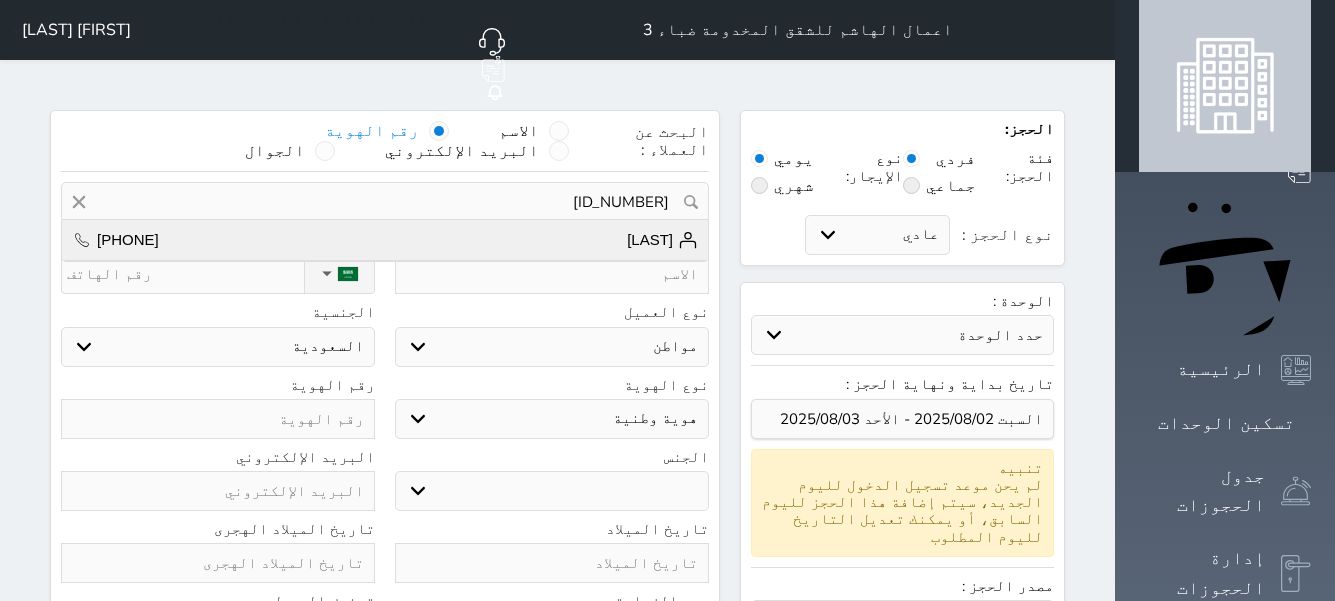 click on "[LAST]" at bounding box center (662, 240) 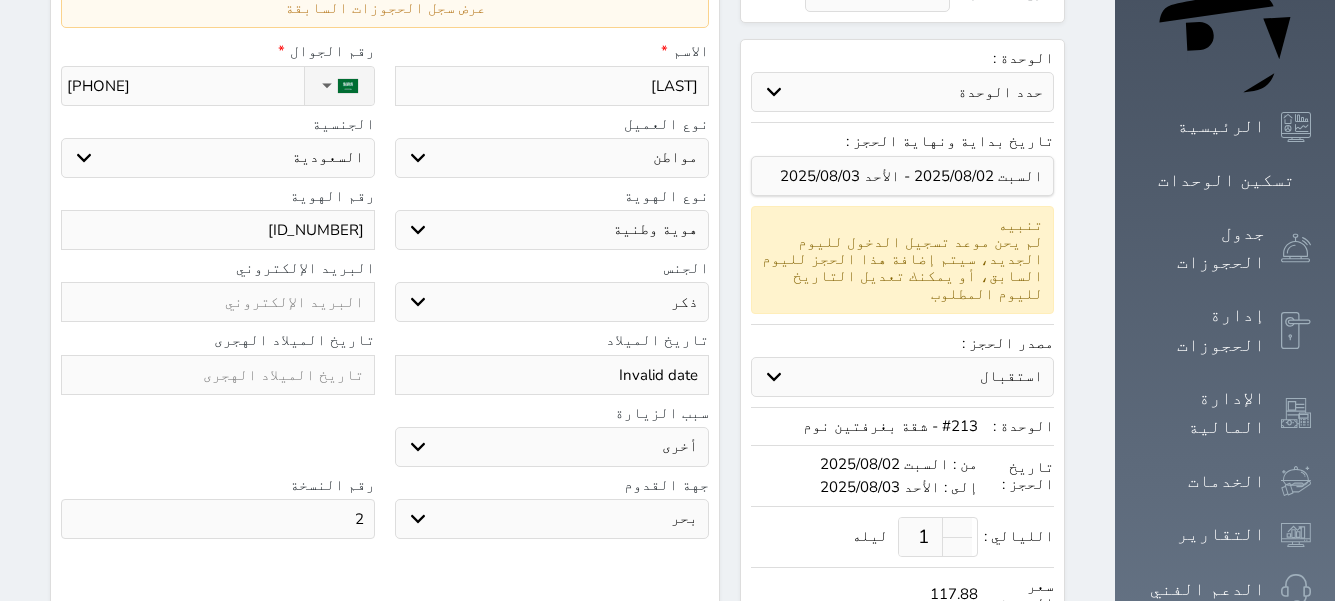 scroll, scrollTop: 0, scrollLeft: 0, axis: both 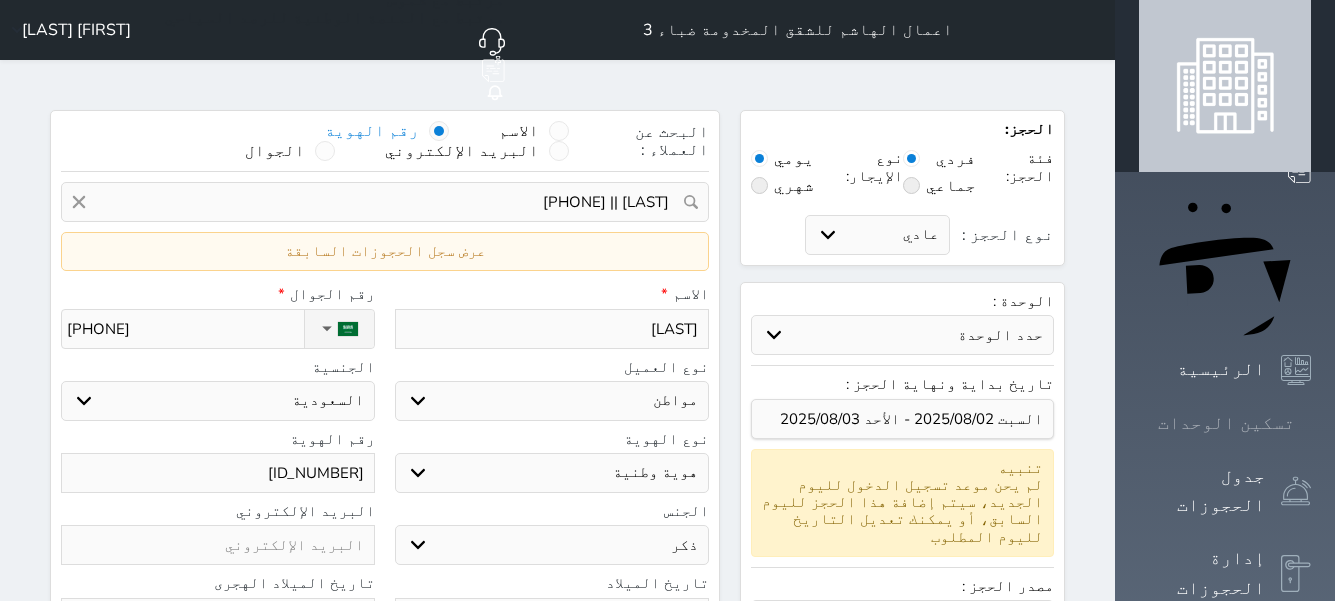 click on "تسكين الوحدات" at bounding box center [1226, 423] 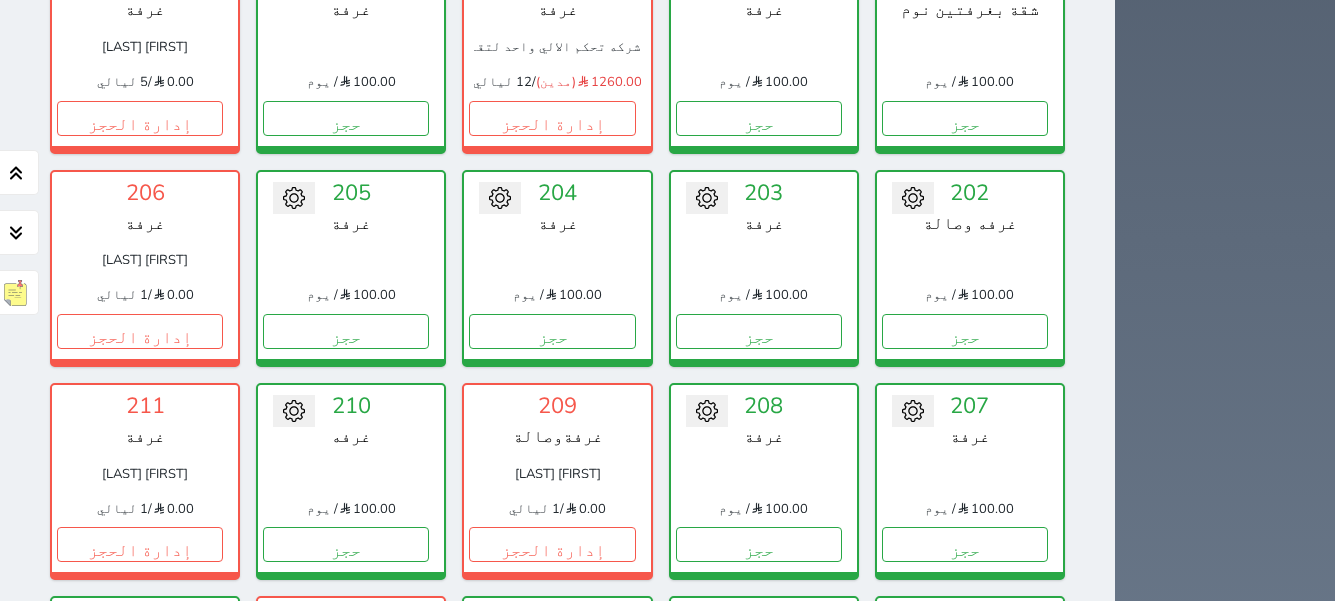 scroll, scrollTop: 1078, scrollLeft: 0, axis: vertical 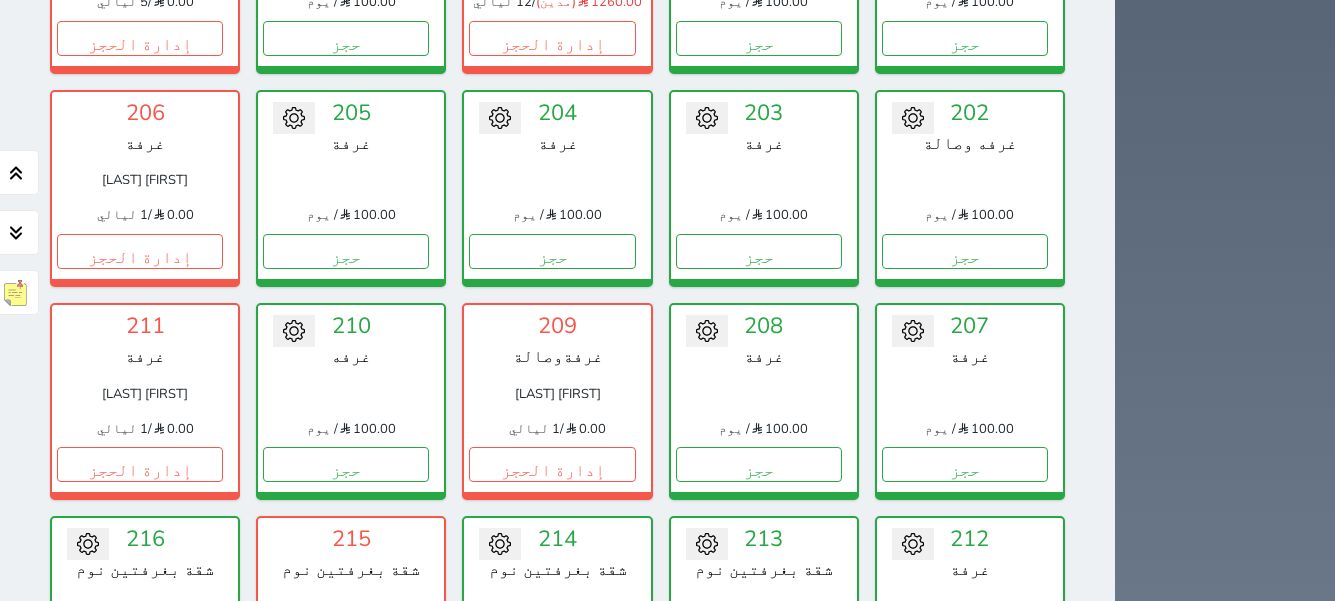 click on "حجز" at bounding box center [759, 678] 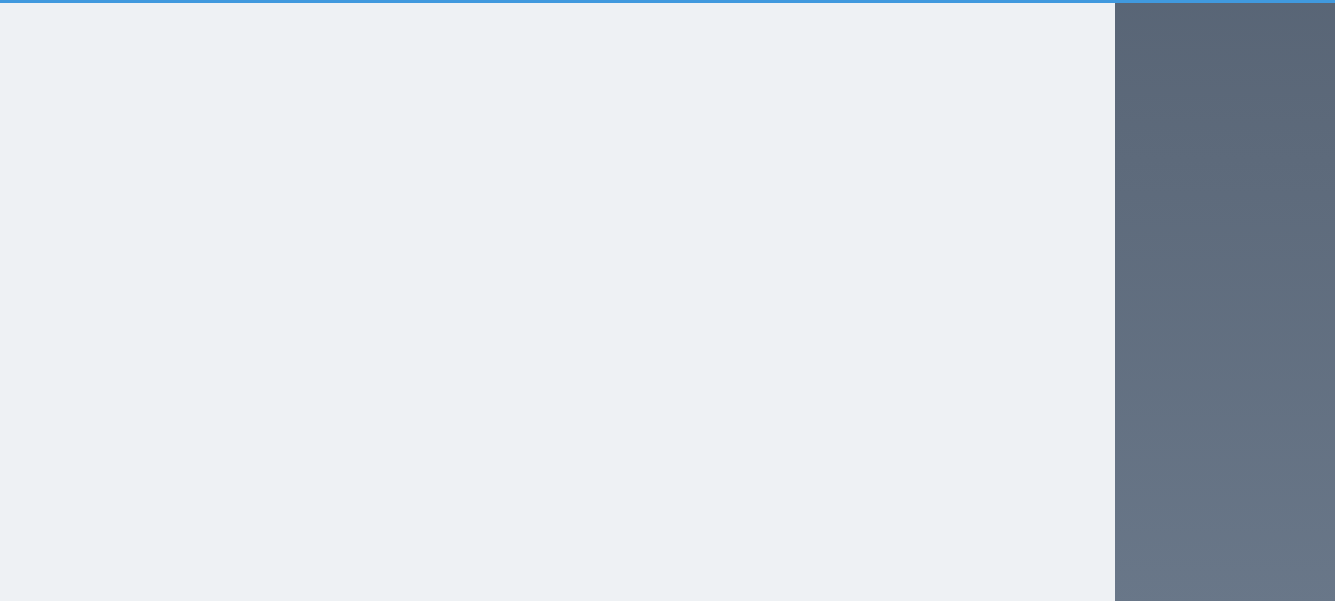 scroll, scrollTop: 393, scrollLeft: 0, axis: vertical 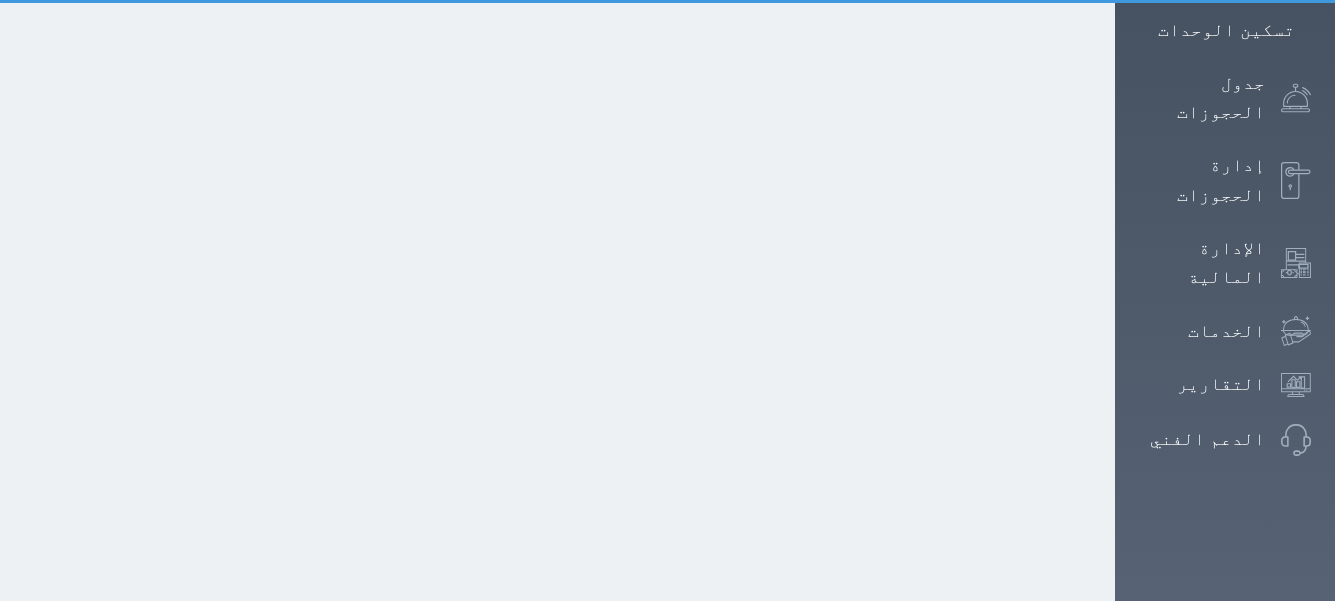 select on "1" 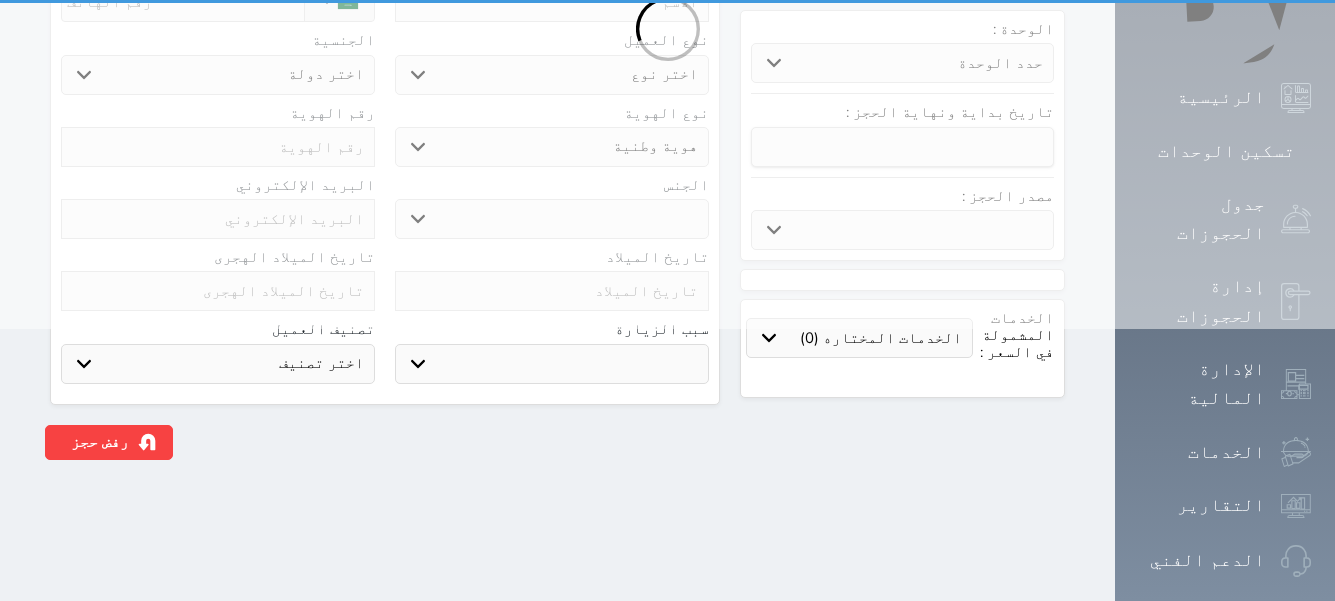 scroll, scrollTop: 0, scrollLeft: 0, axis: both 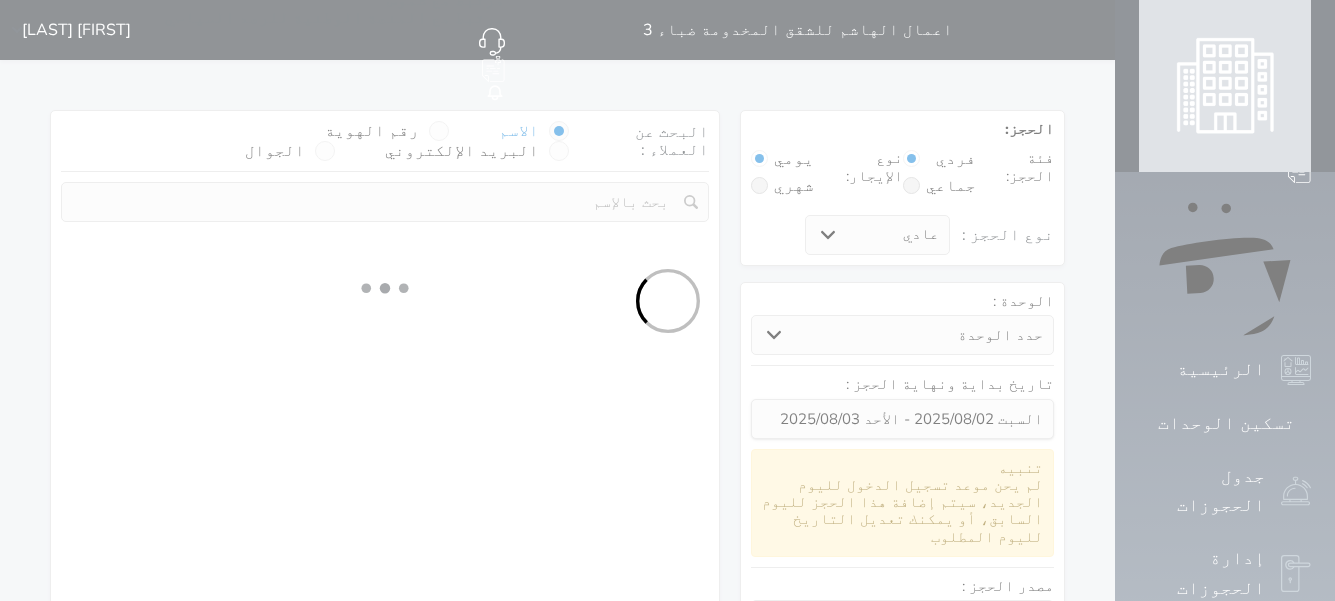 select 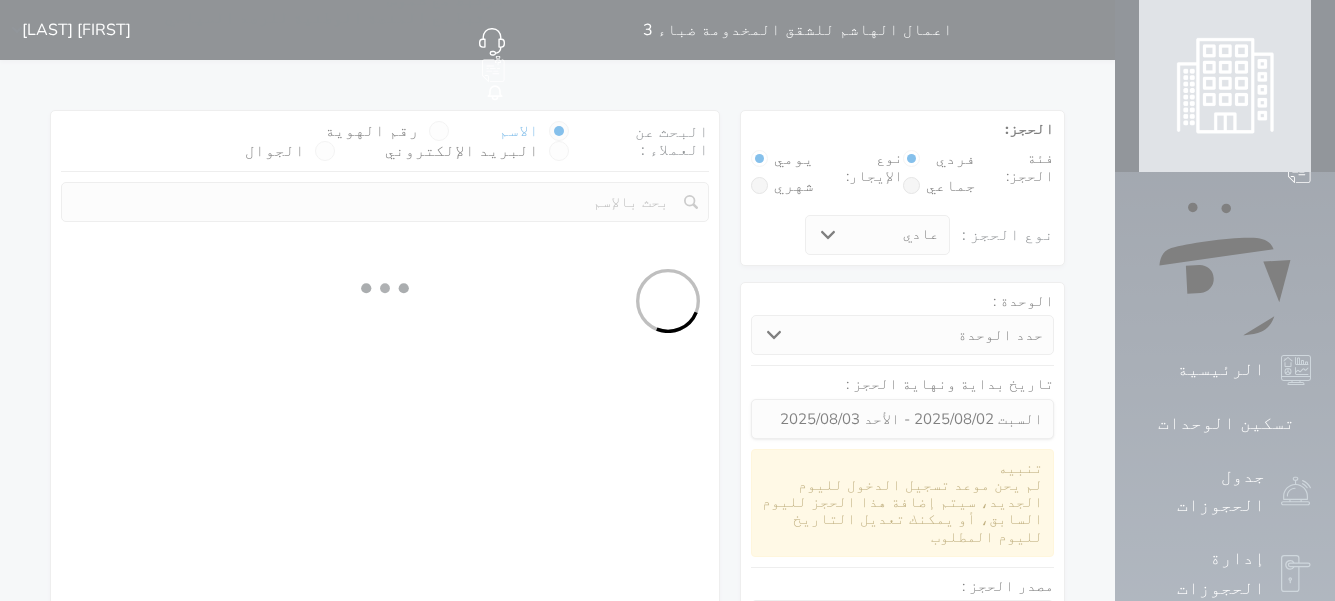 select on "1" 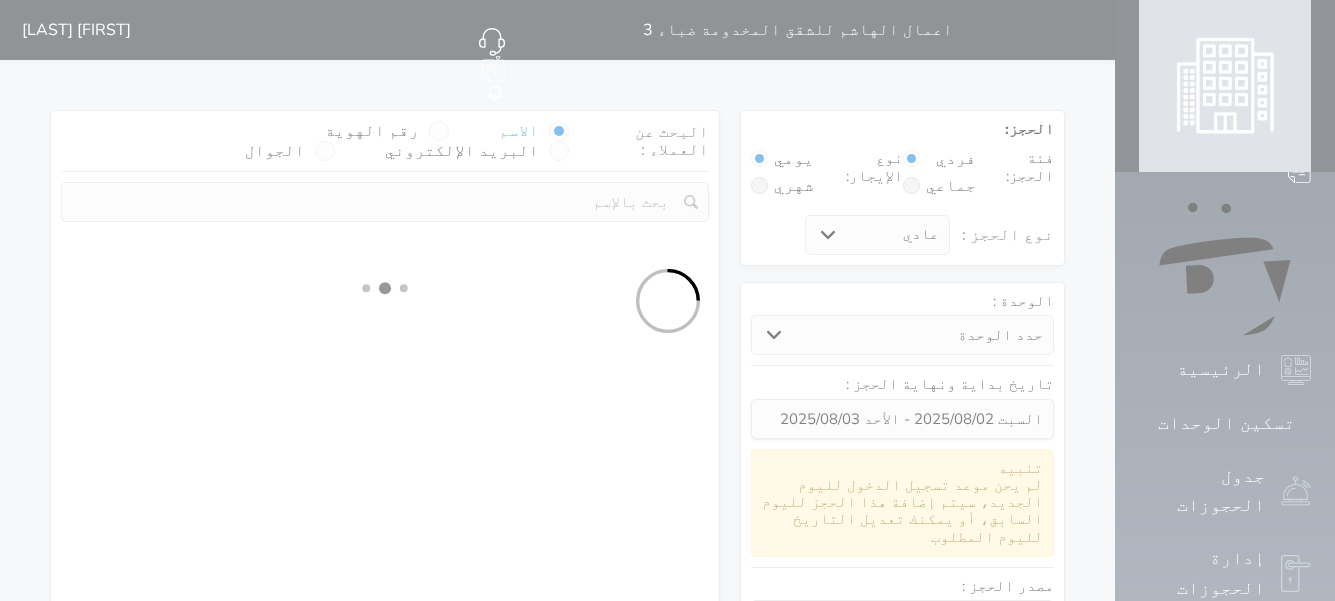 select on "113" 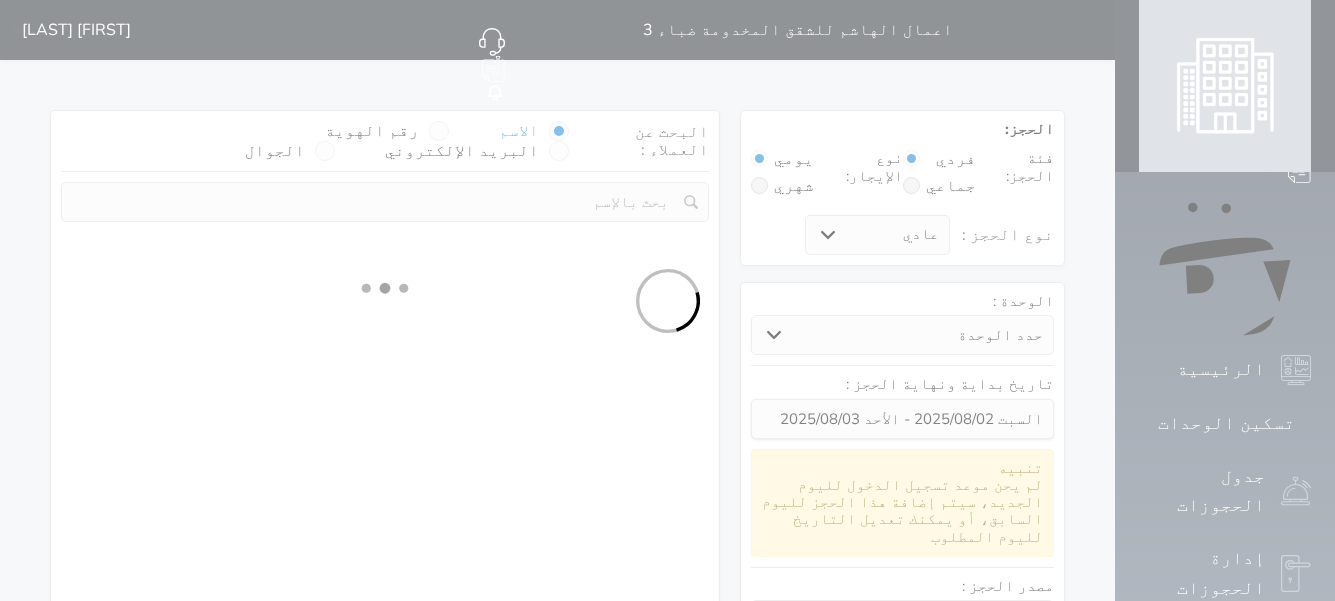 select on "1" 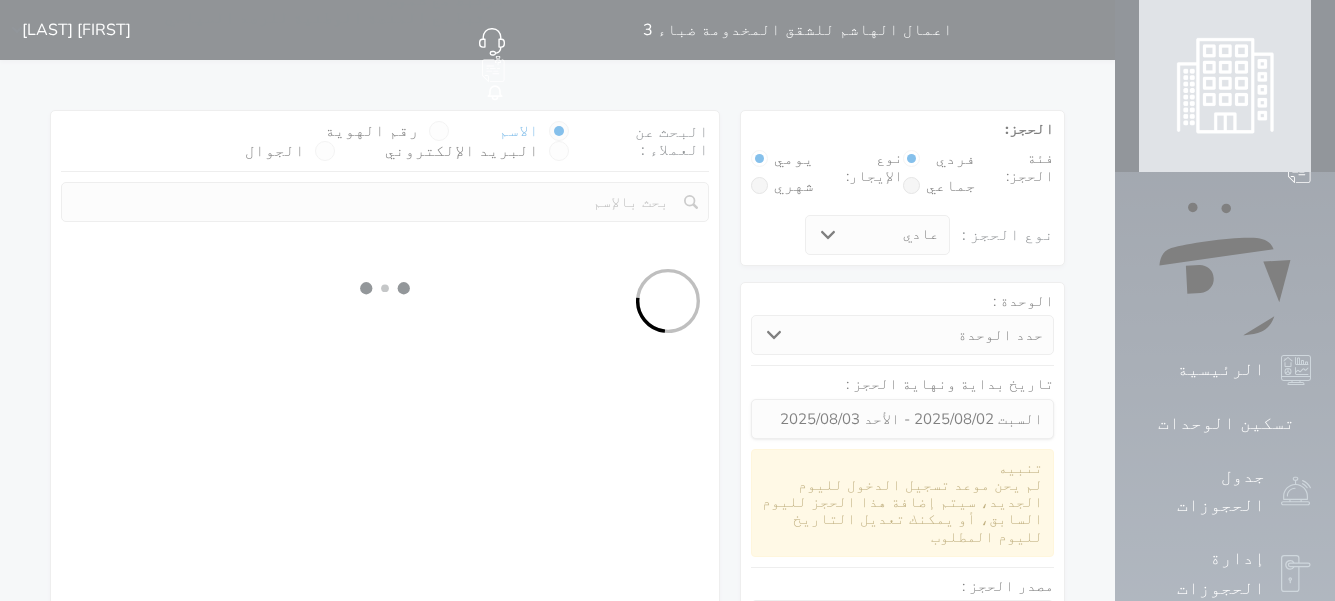 select 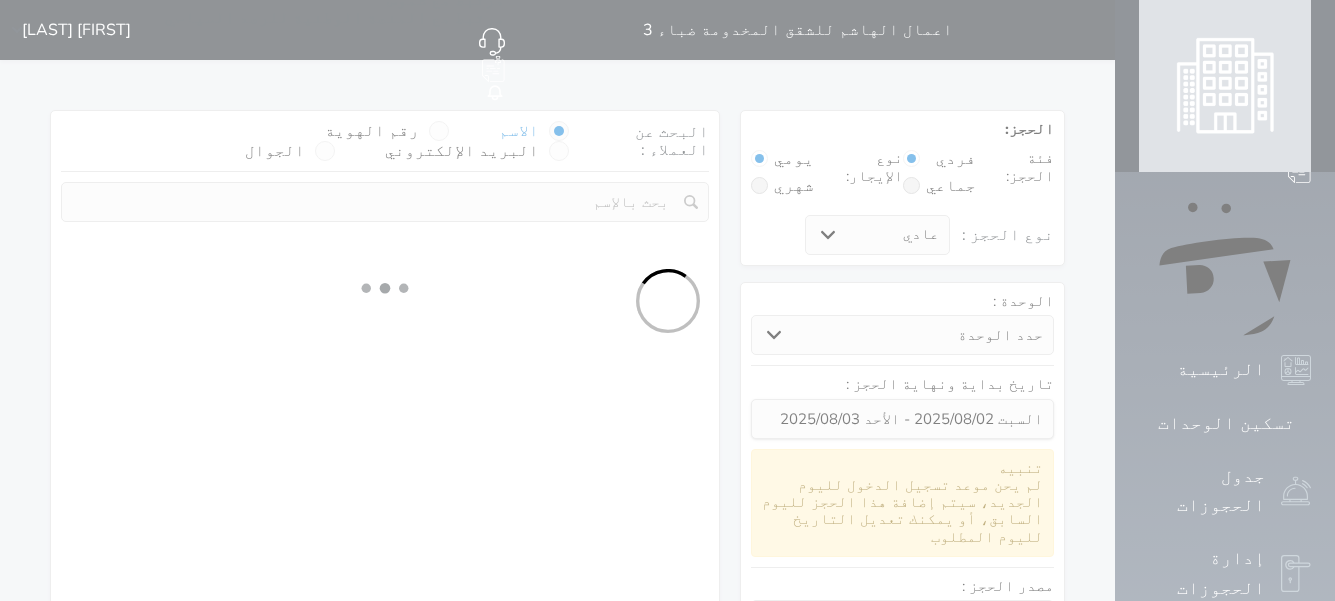 select on "7" 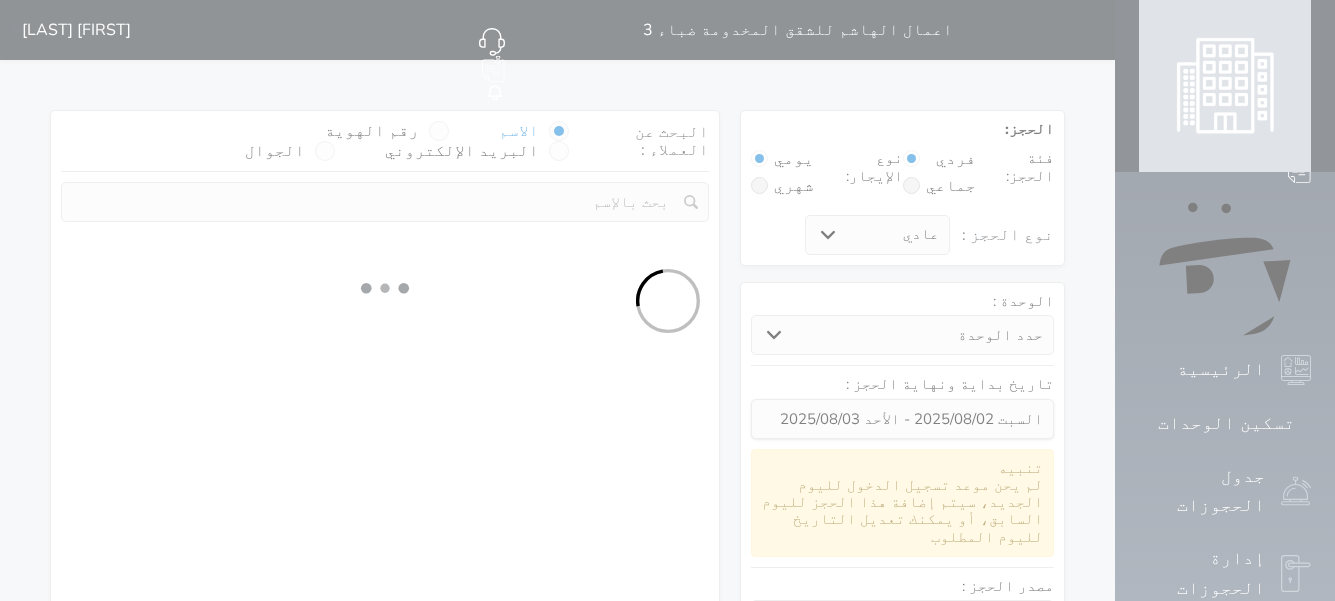 select 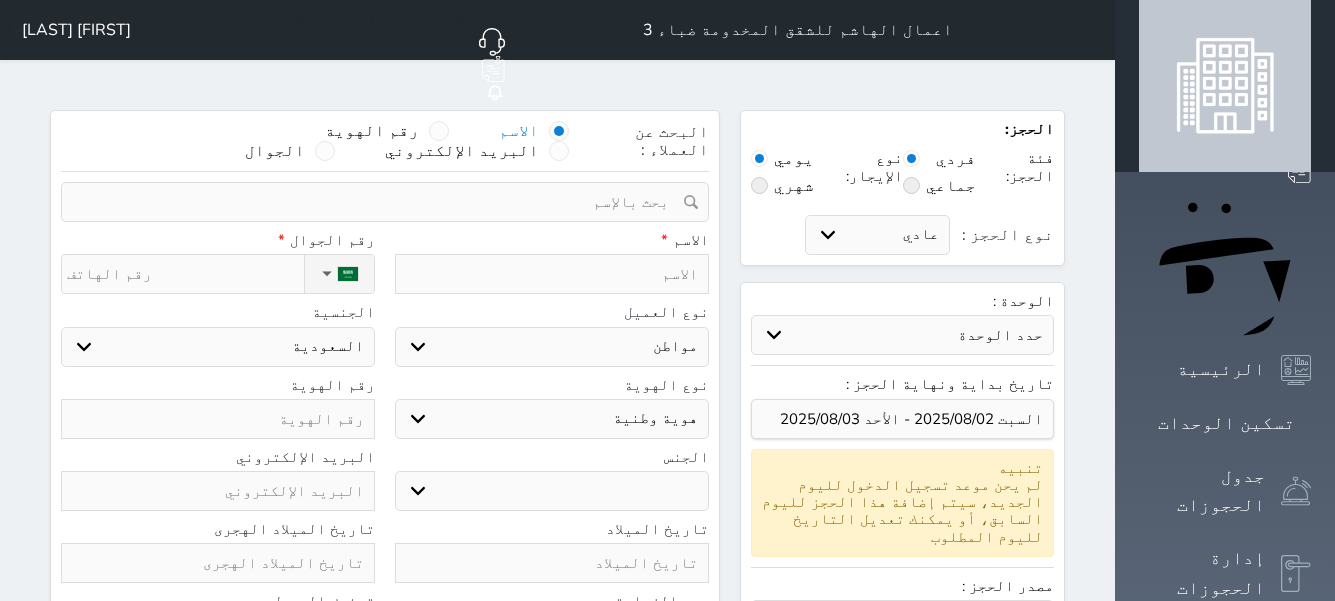 select 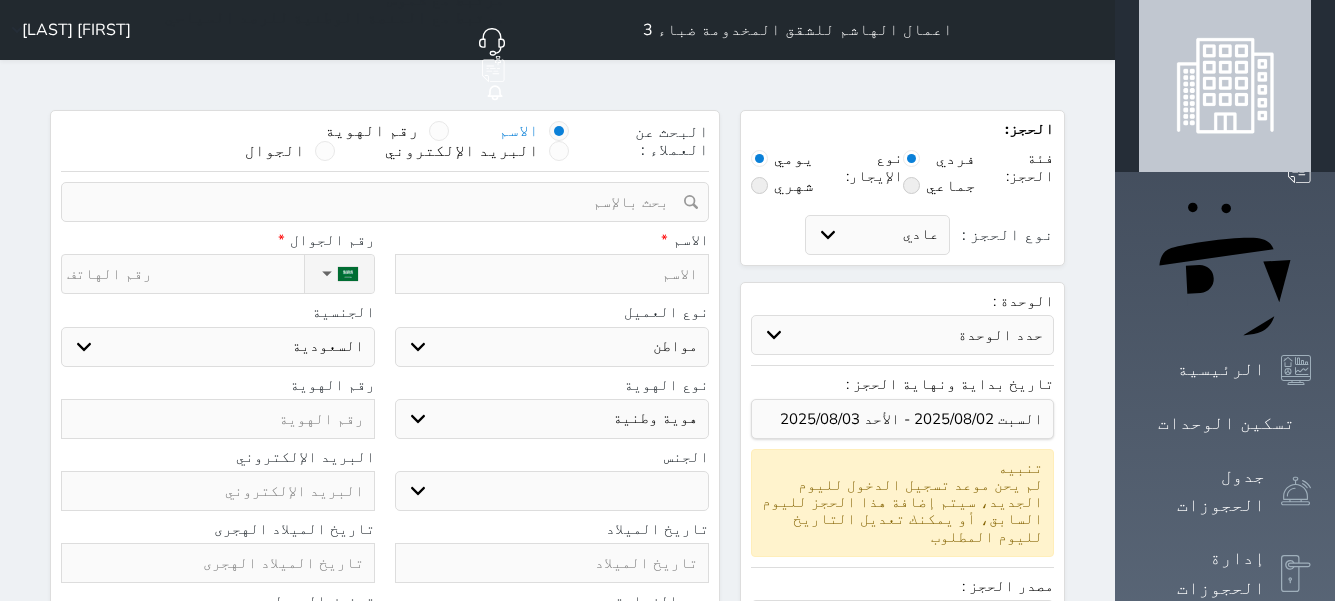 select 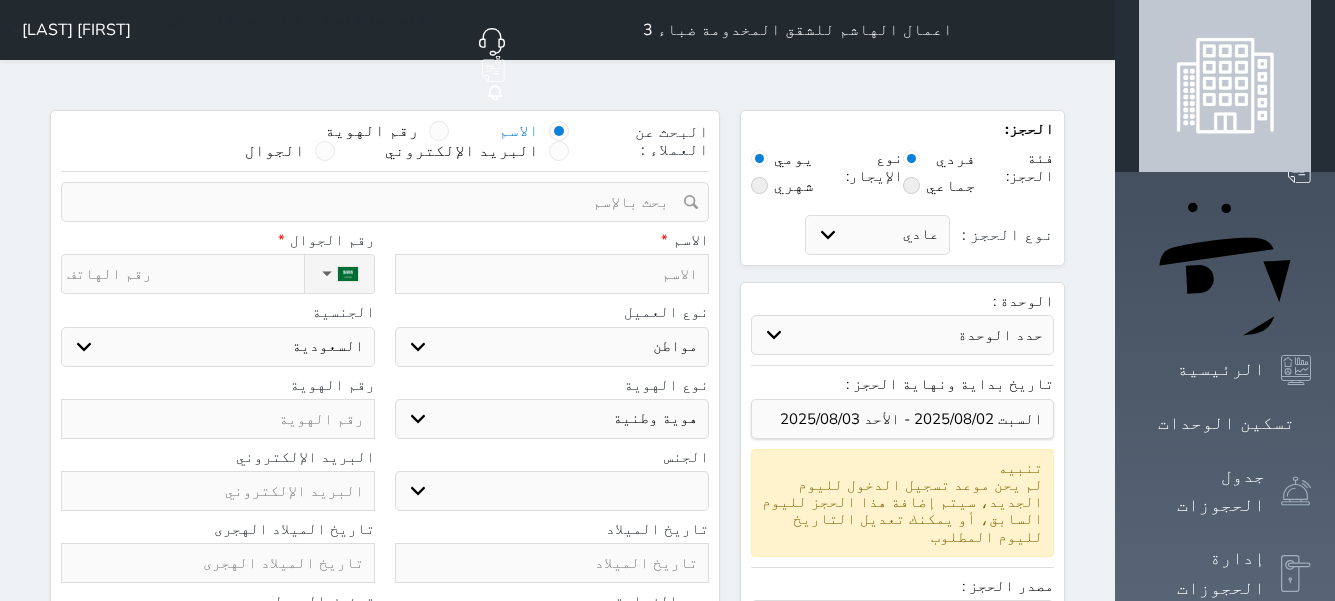select 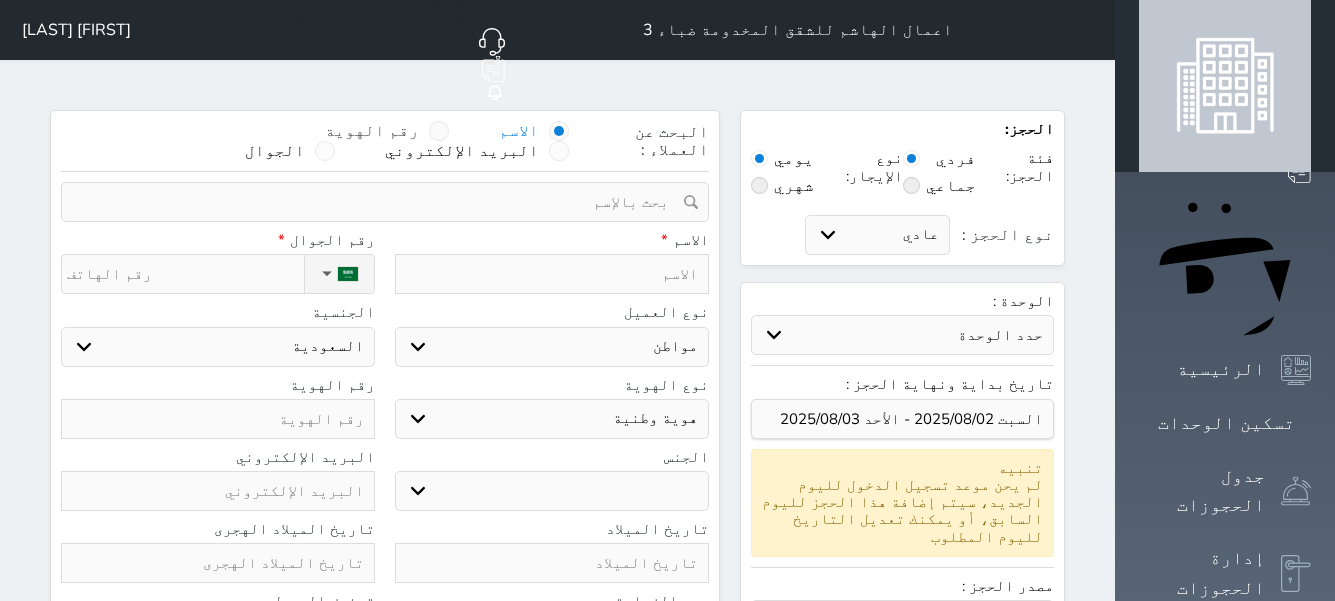 click at bounding box center (439, 131) 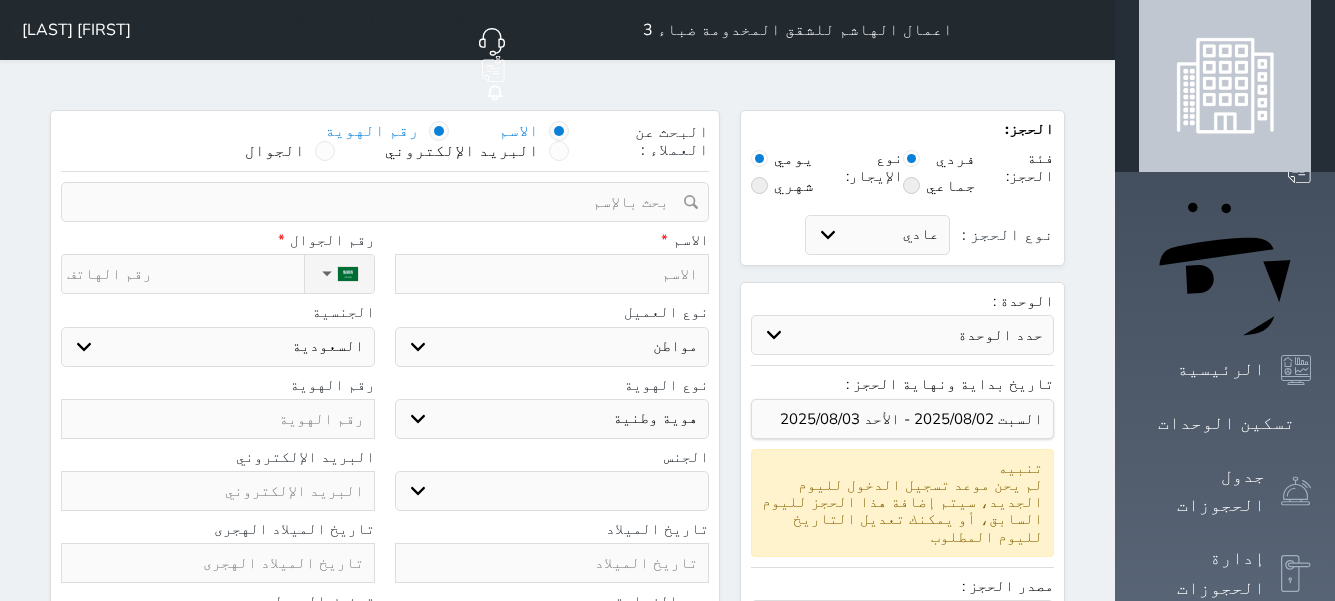 select 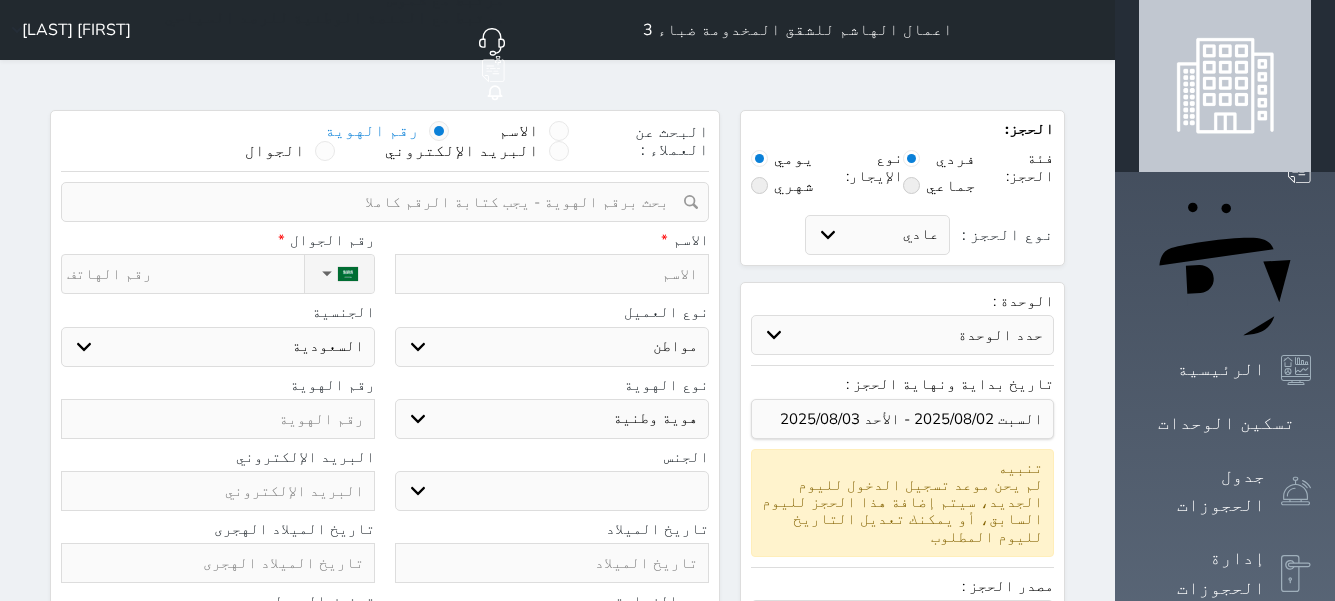 paste on "[ID_NUMBER]" 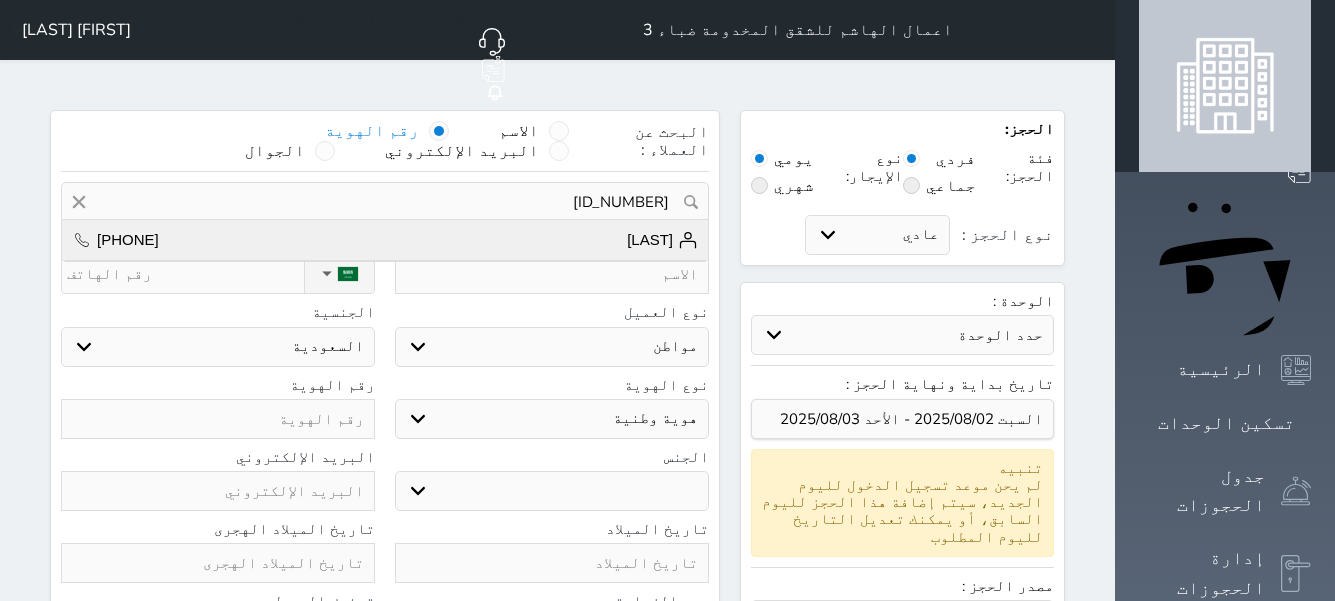 click on "[LAST]" at bounding box center [662, 240] 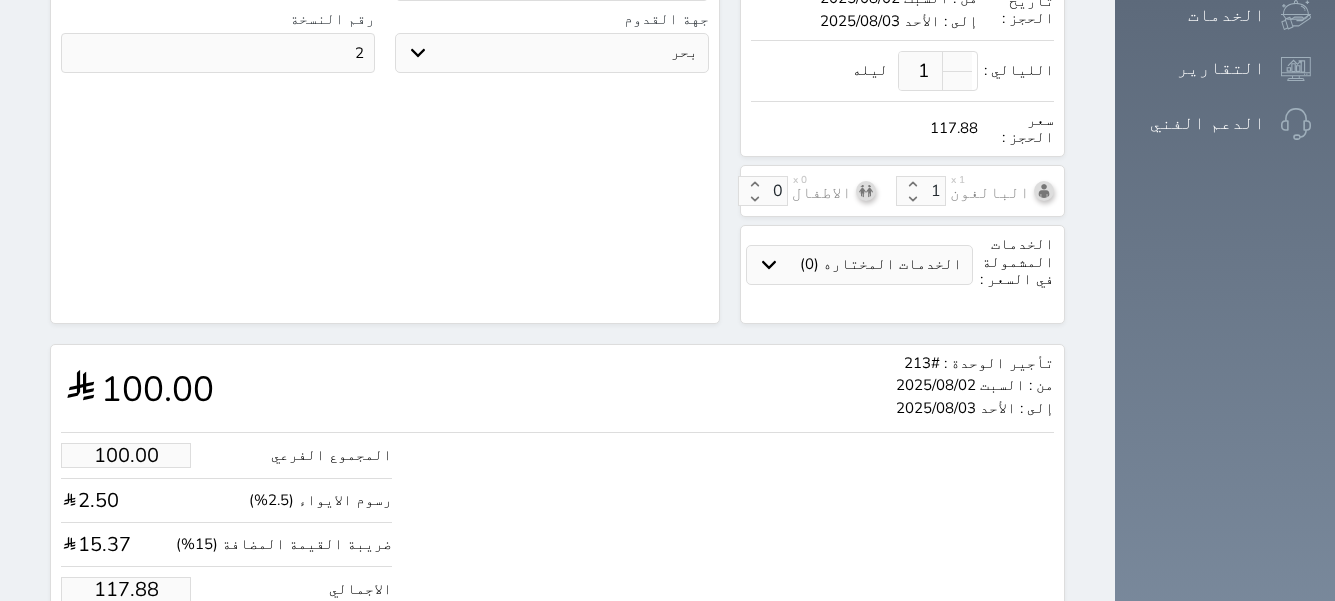 scroll, scrollTop: 710, scrollLeft: 0, axis: vertical 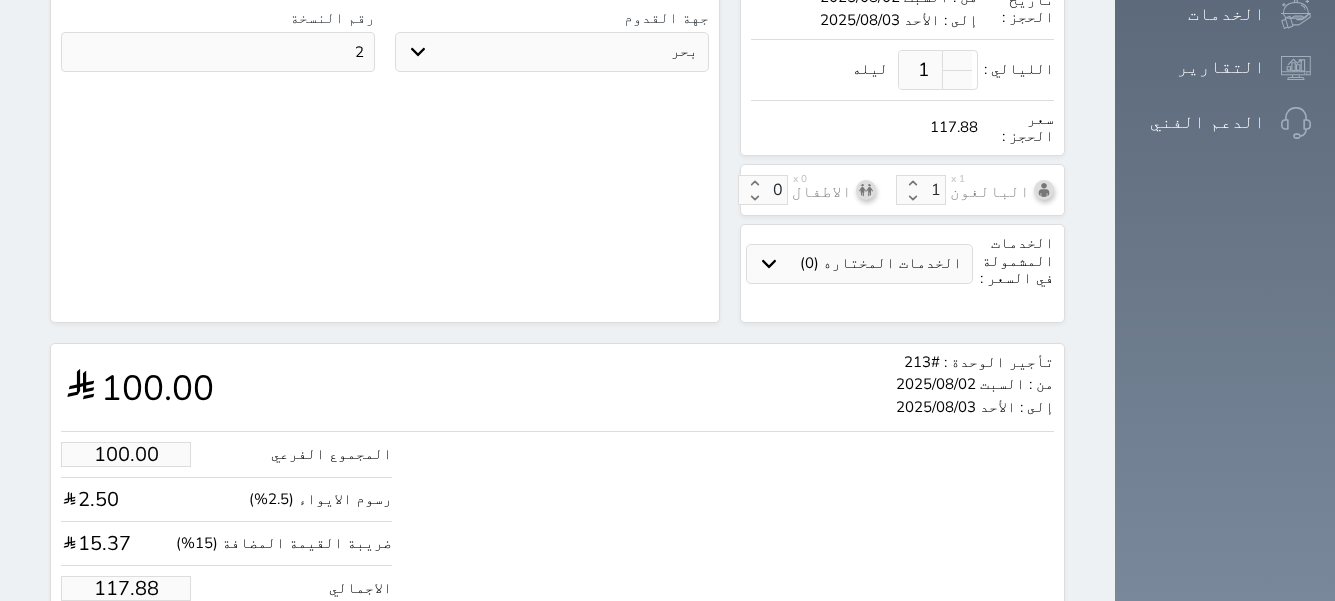 drag, startPoint x: 69, startPoint y: 503, endPoint x: 140, endPoint y: 500, distance: 71.063354 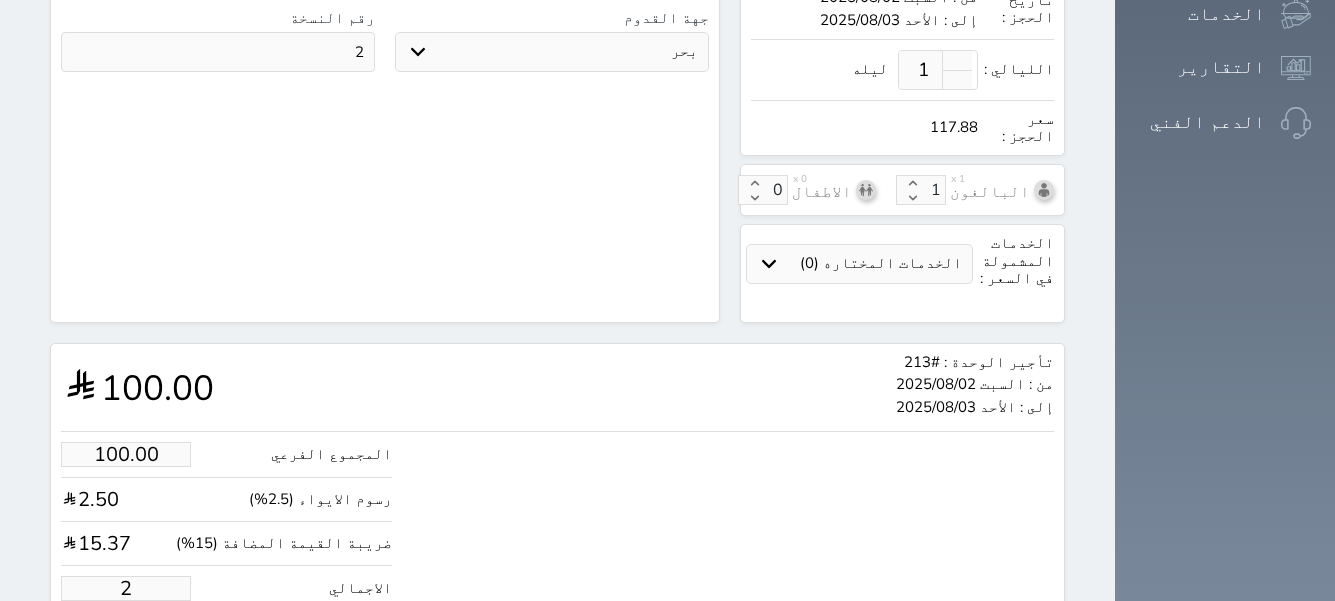 type on "23.75" 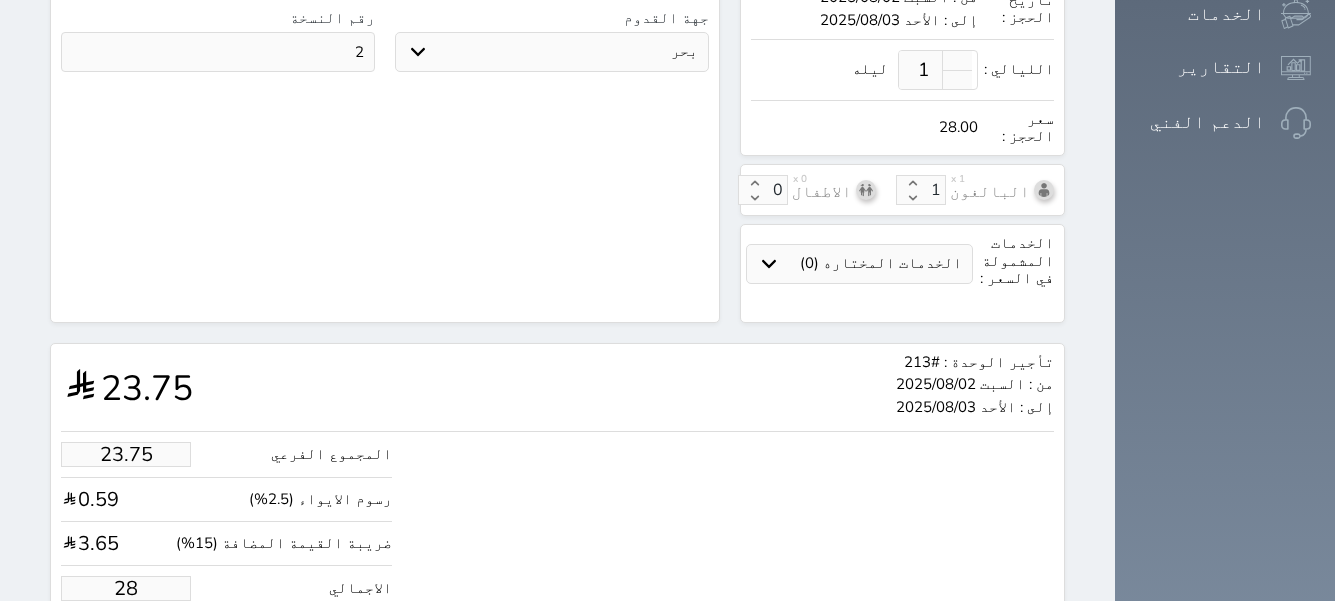 type on "237.54" 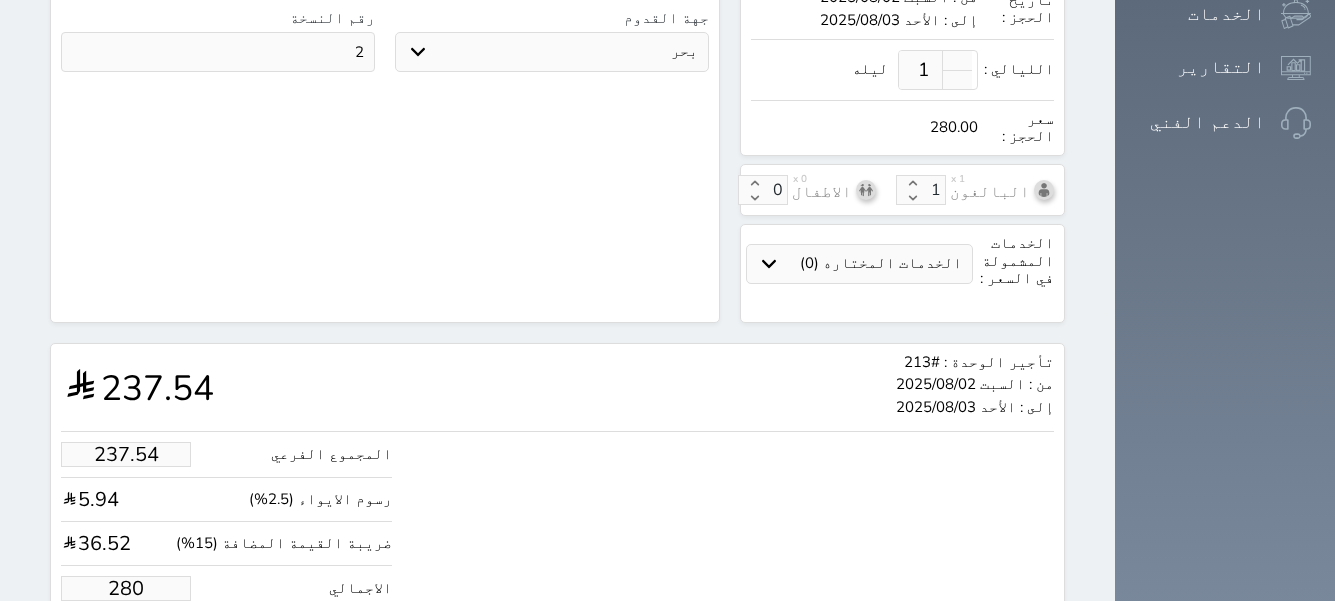 type on "280.00" 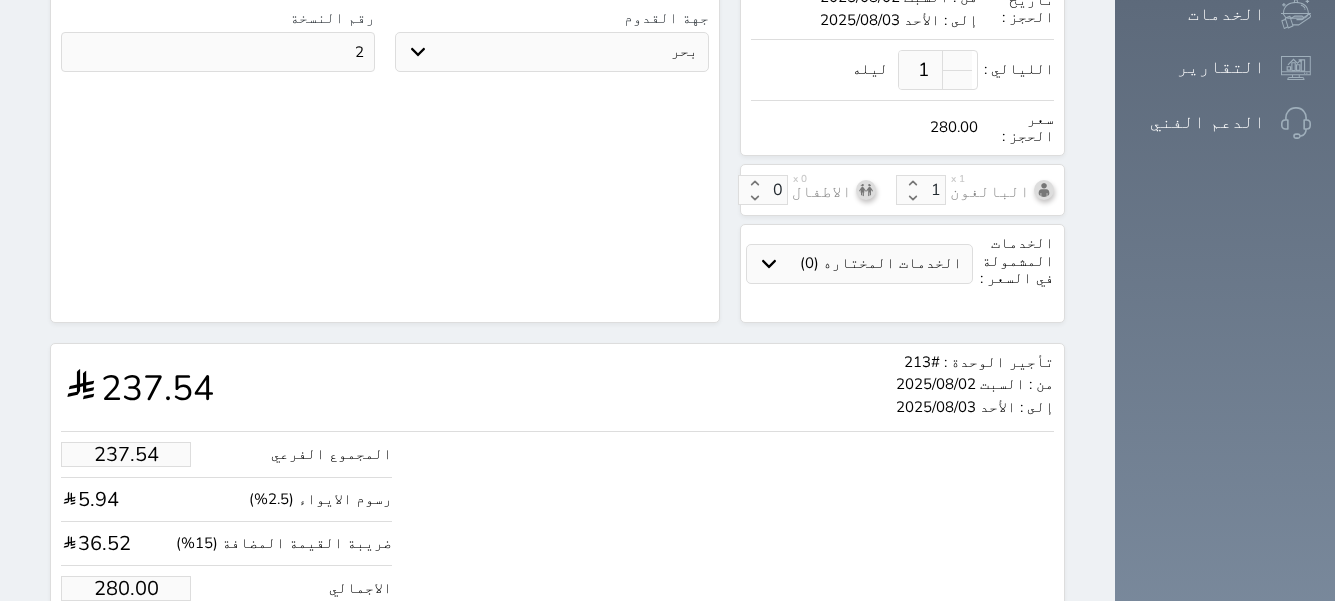 click on "حجز" at bounding box center [148, 649] 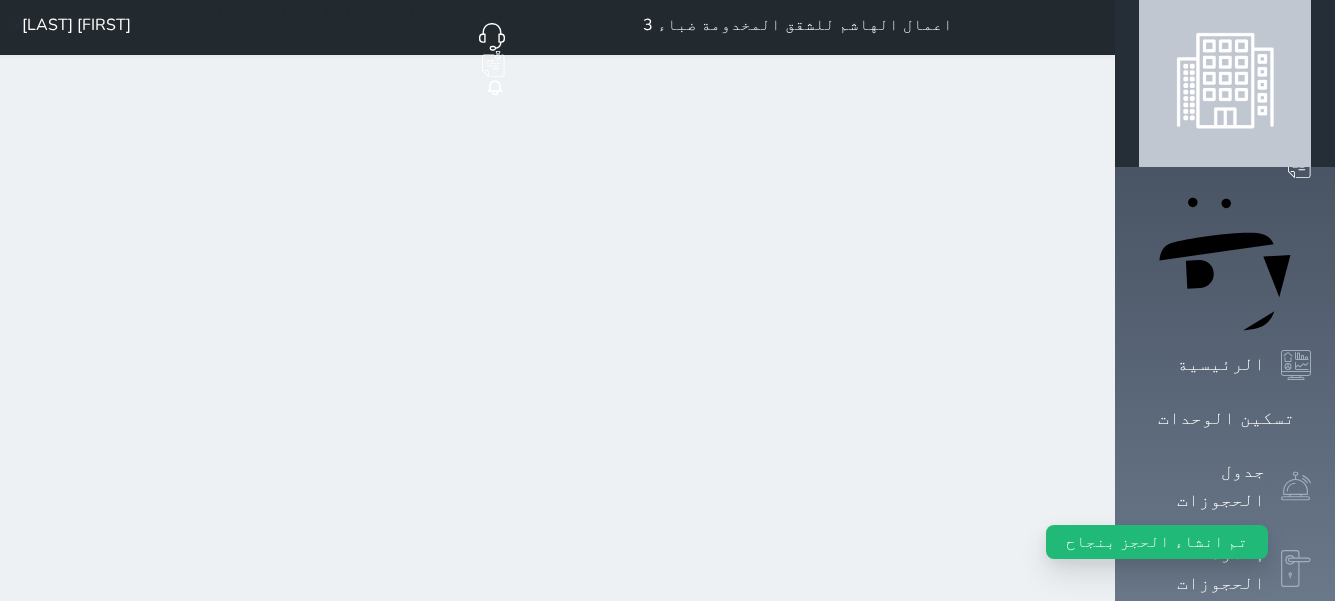 scroll, scrollTop: 0, scrollLeft: 0, axis: both 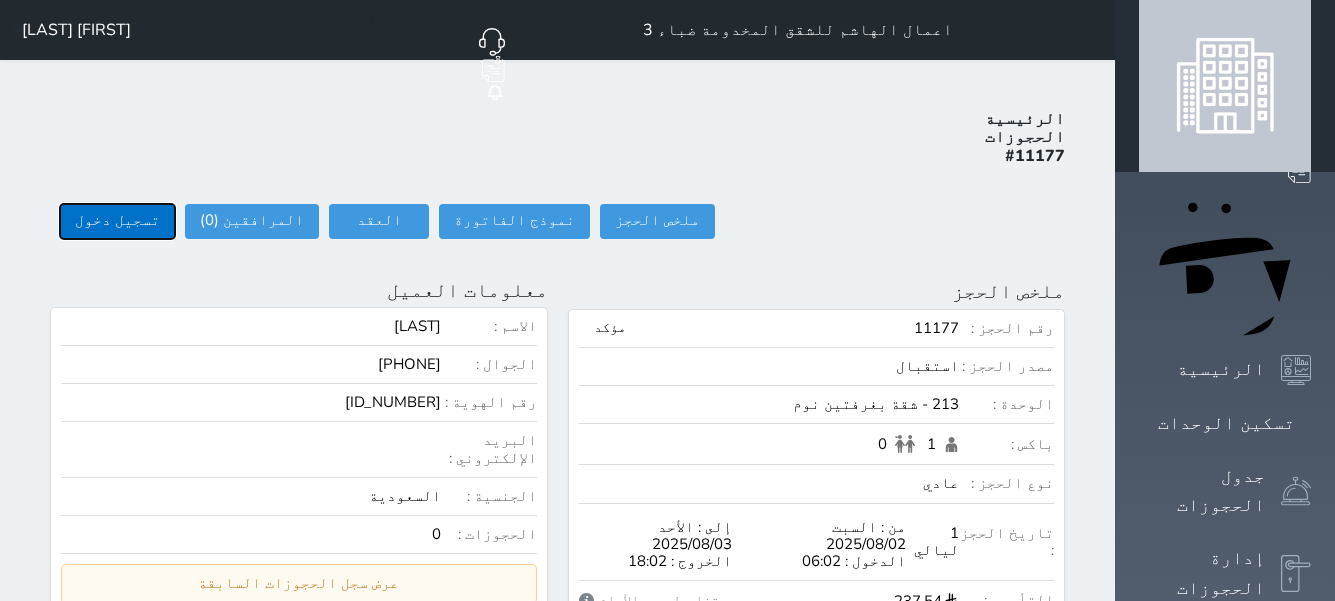 click on "تسجيل دخول" at bounding box center (117, 221) 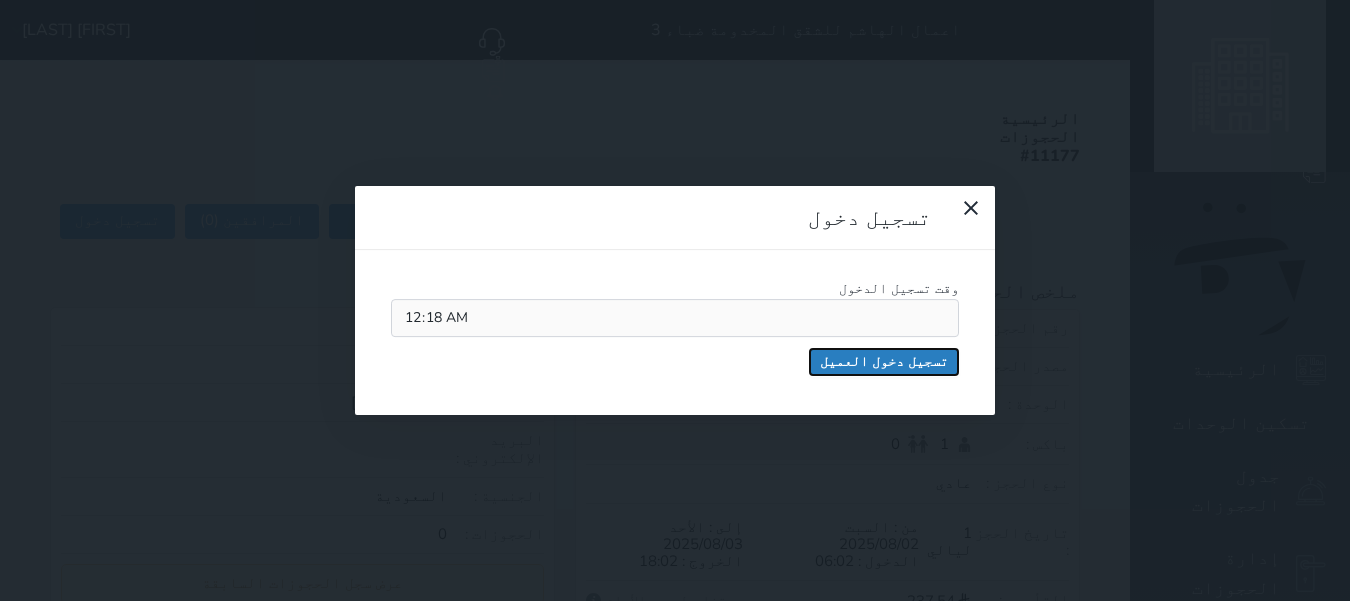 click on "تسجيل دخول العميل" at bounding box center (884, 362) 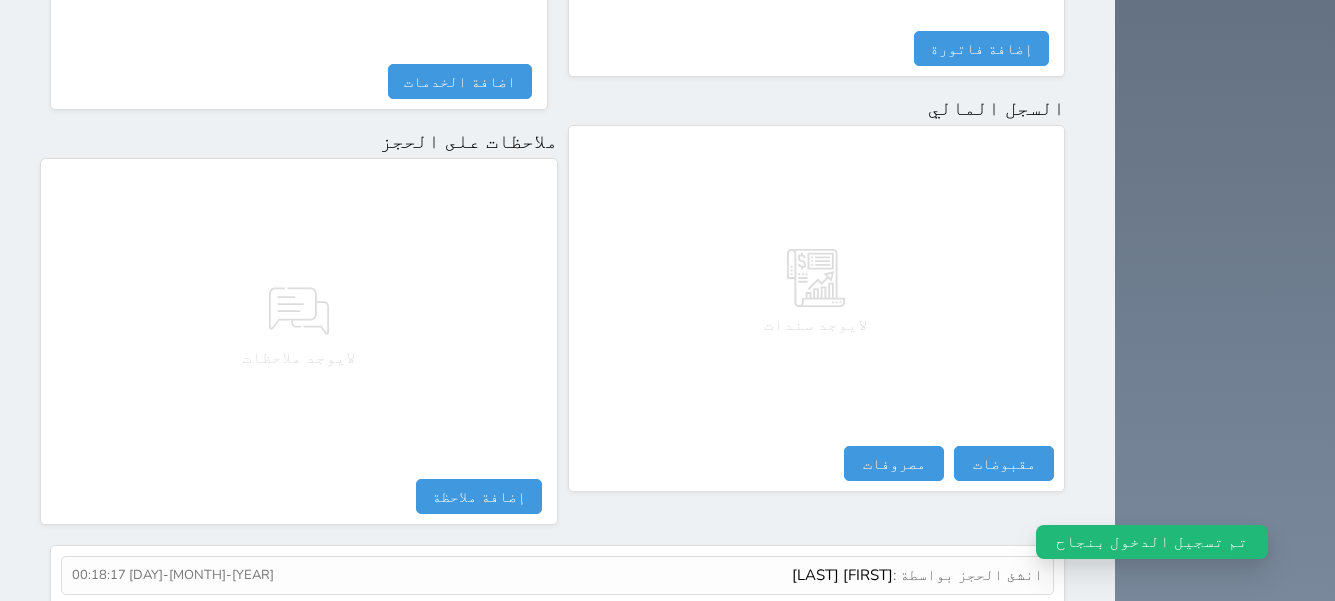 scroll, scrollTop: 1179, scrollLeft: 0, axis: vertical 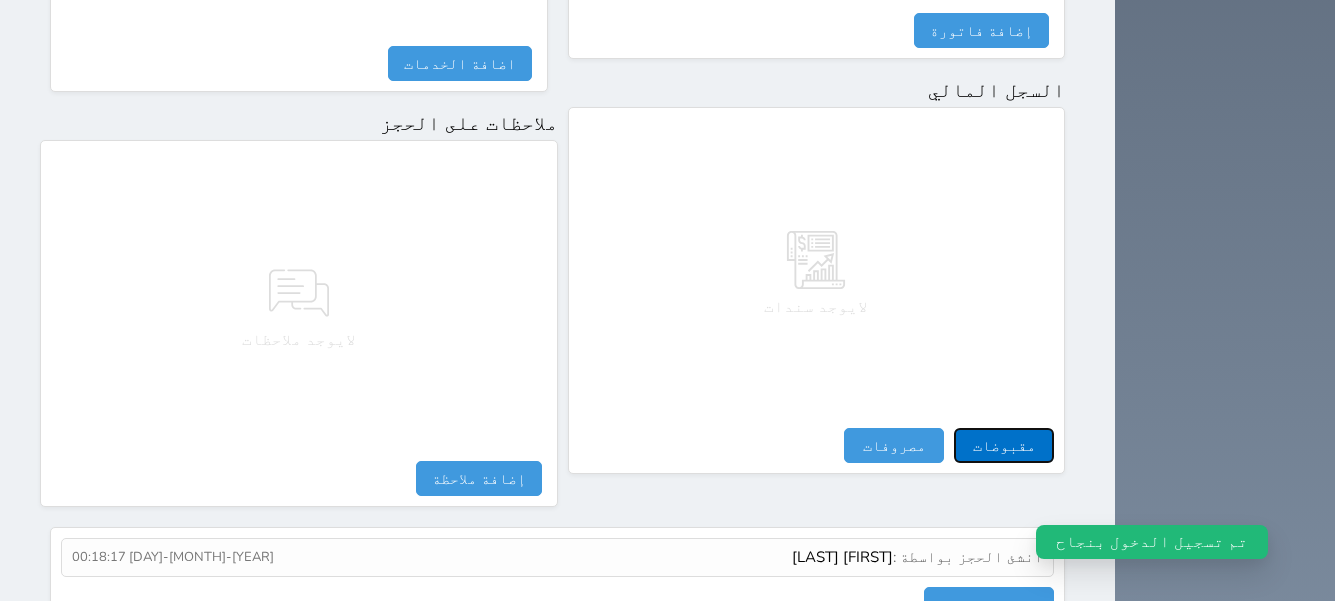 click on "مقبوضات" at bounding box center [1004, 445] 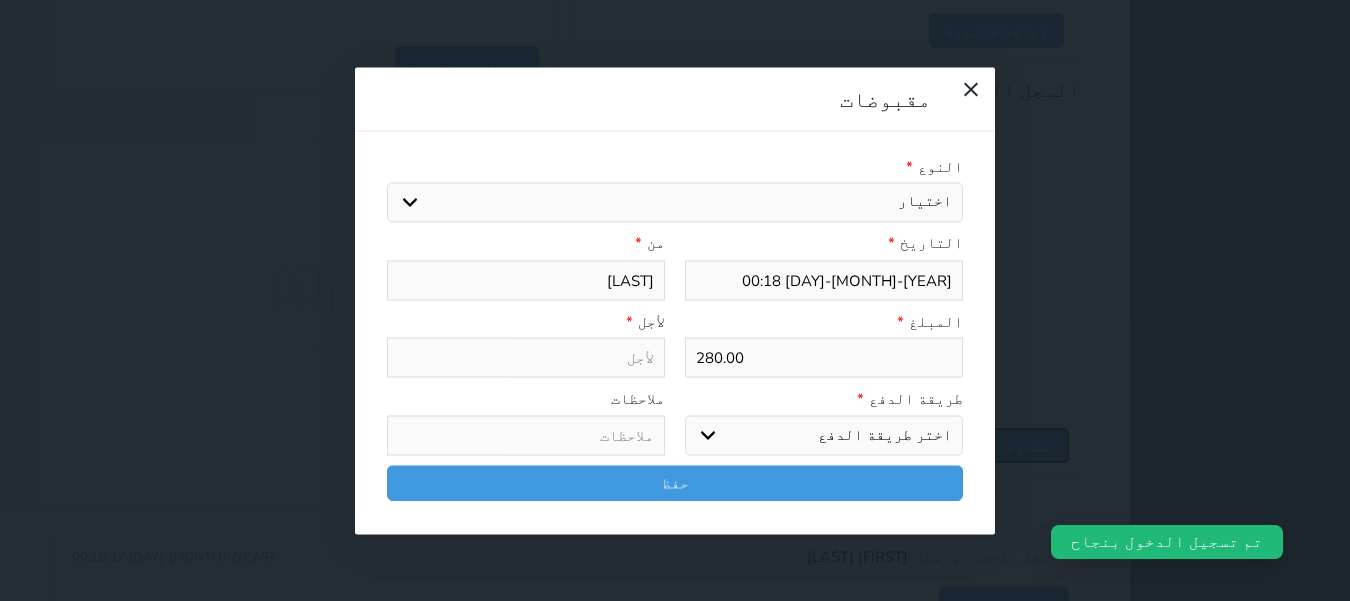 select 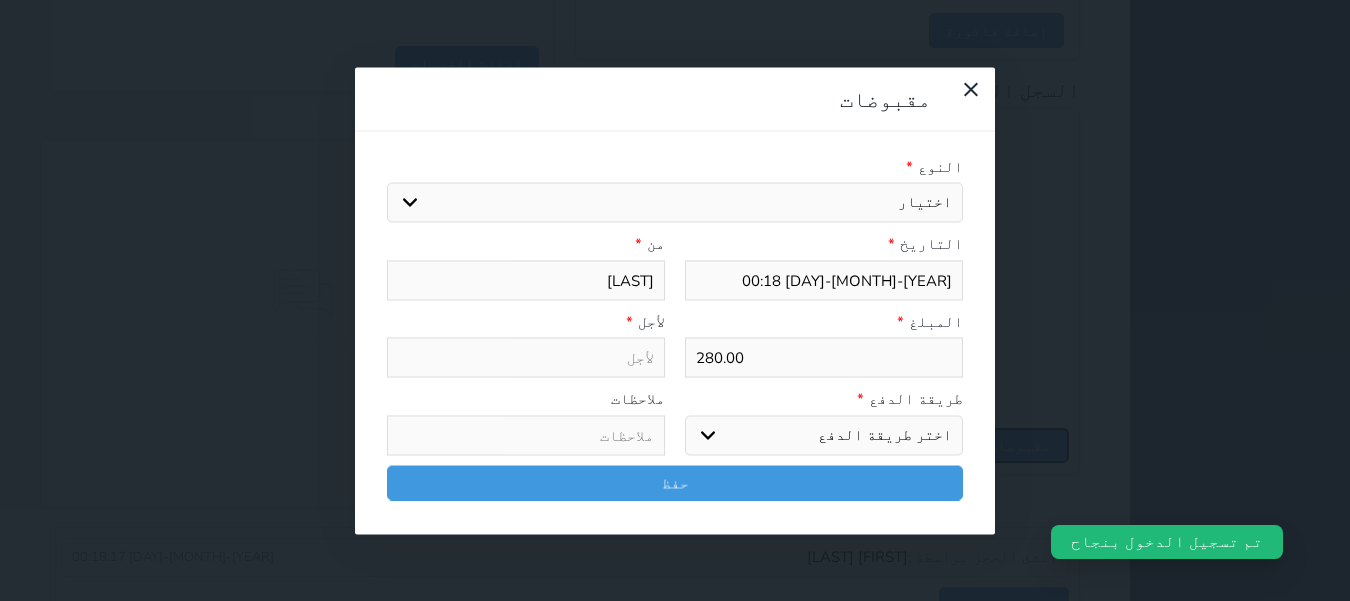 select 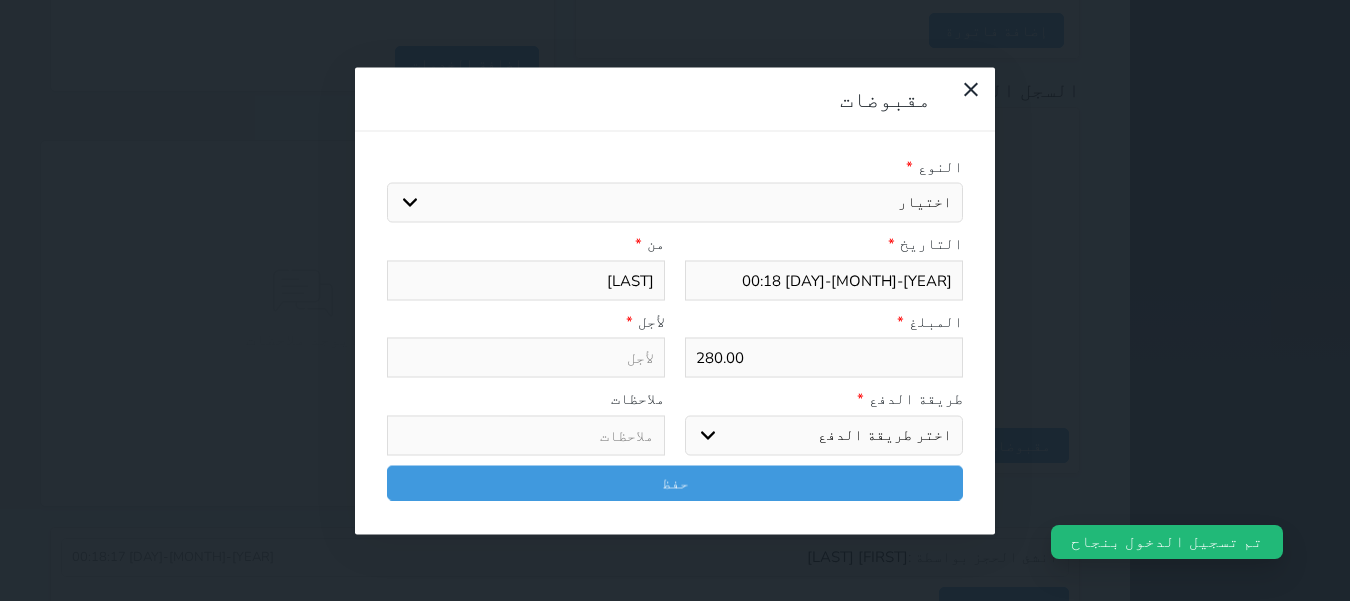 click on "اختر طريقة الدفع   دفع نقدى   تحويل بنكى   مدى   بطاقة ائتمان   آجل" at bounding box center (824, 435) 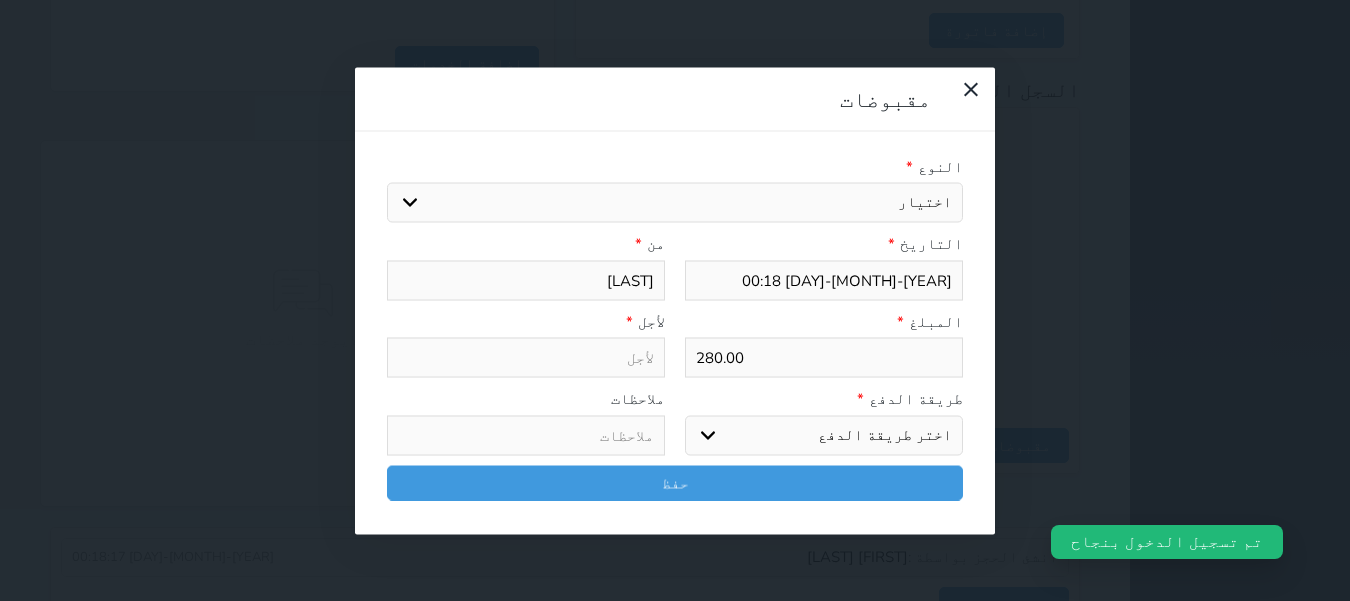 select on "mada" 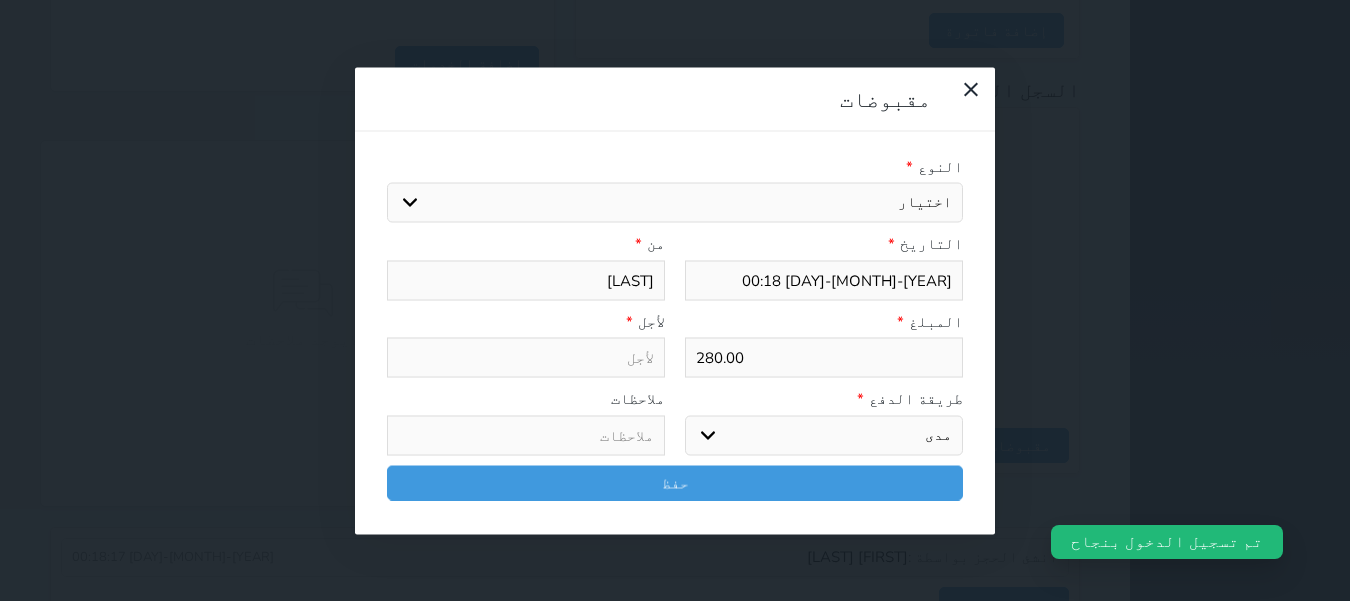 click on "اختر طريقة الدفع   دفع نقدى   تحويل بنكى   مدى   بطاقة ائتمان   آجل" at bounding box center (824, 435) 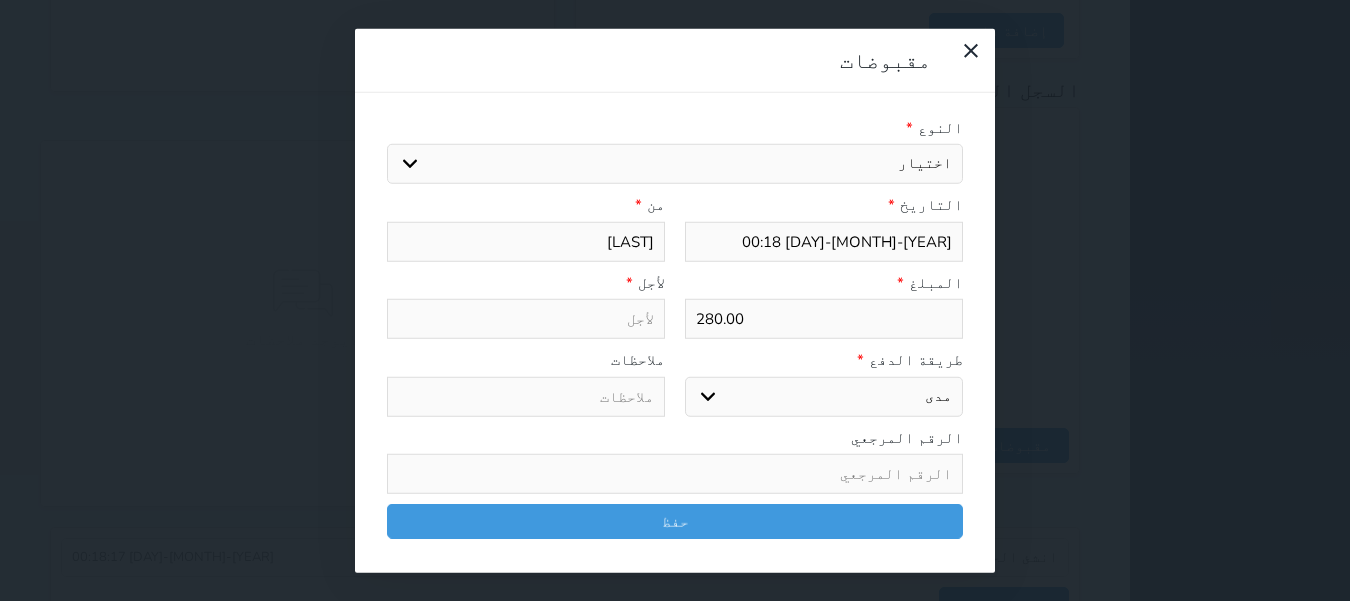 click on "اختيار   مقبوضات عامة قيمة إيجار فواتير تامين عربون لا ينطبق آخر مغسلة واي فاي - الإنترنت مواقف السيارات طعام الأغذية والمشروبات مشروبات المشروبات الباردة المشروبات الساخنة الإفطار غداء عشاء مخبز و كعك حمام سباحة الصالة الرياضية سبا و خدمات الجمال اختيار وإسقاط (خدمات النقل) ميني بار كابل - تلفزيون سرير إضافي تصفيف الشعر التسوق خدمات الجولات السياحية المنظمة خدمات الدليل السياحي" at bounding box center [675, 164] 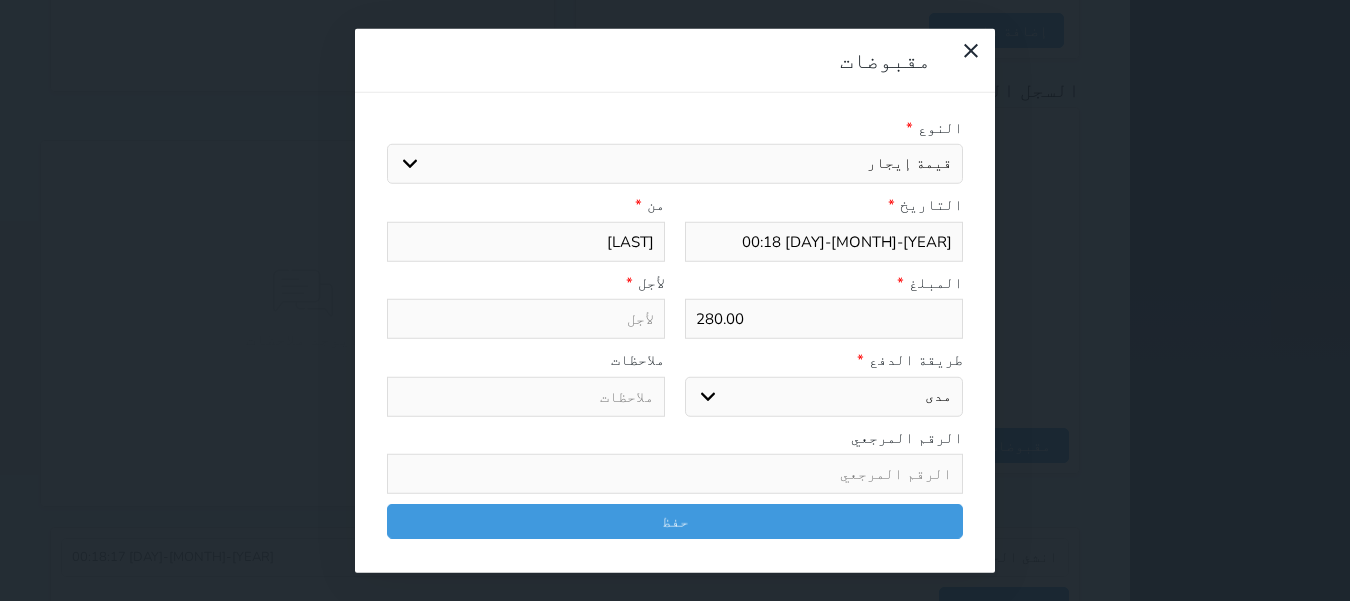 click on "اختيار   مقبوضات عامة قيمة إيجار فواتير تامين عربون لا ينطبق آخر مغسلة واي فاي - الإنترنت مواقف السيارات طعام الأغذية والمشروبات مشروبات المشروبات الباردة المشروبات الساخنة الإفطار غداء عشاء مخبز و كعك حمام سباحة الصالة الرياضية سبا و خدمات الجمال اختيار وإسقاط (خدمات النقل) ميني بار كابل - تلفزيون سرير إضافي تصفيف الشعر التسوق خدمات الجولات السياحية المنظمة خدمات الدليل السياحي" at bounding box center [675, 164] 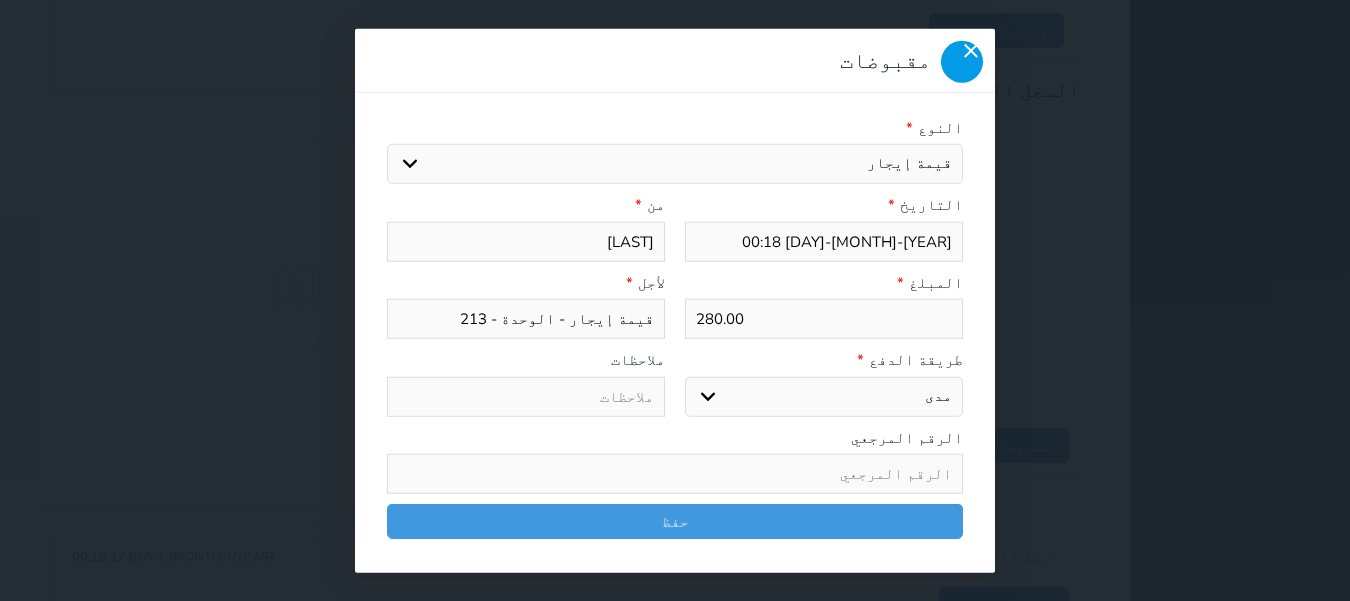 click 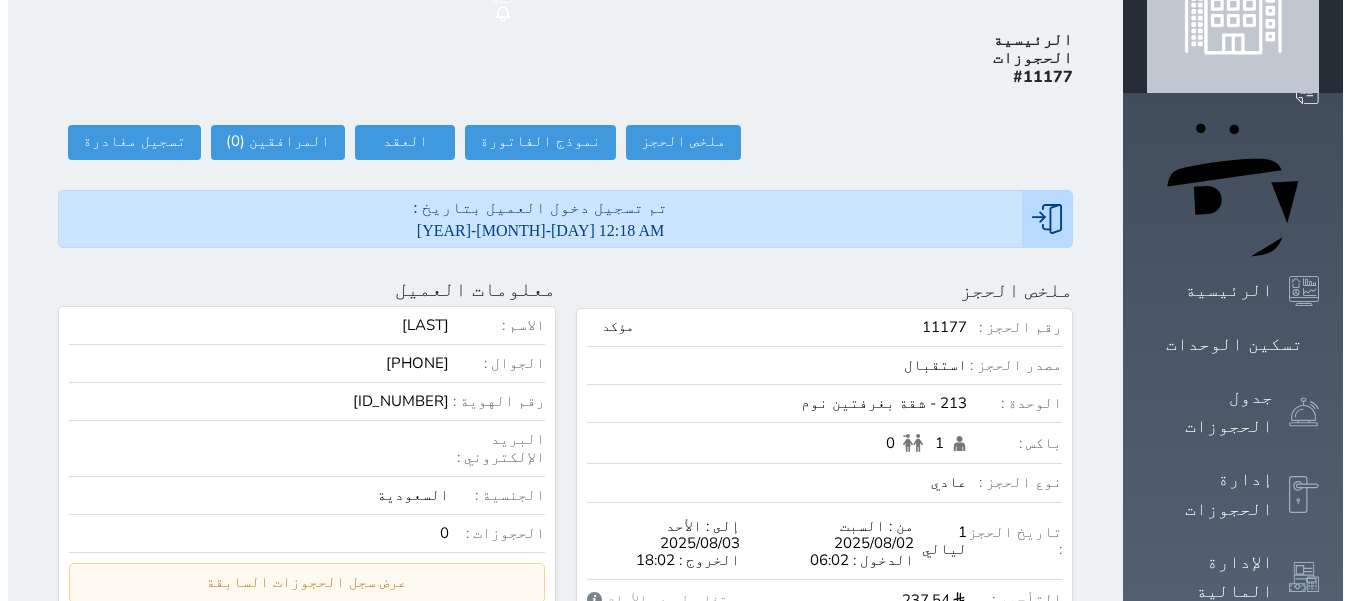 scroll, scrollTop: 0, scrollLeft: 0, axis: both 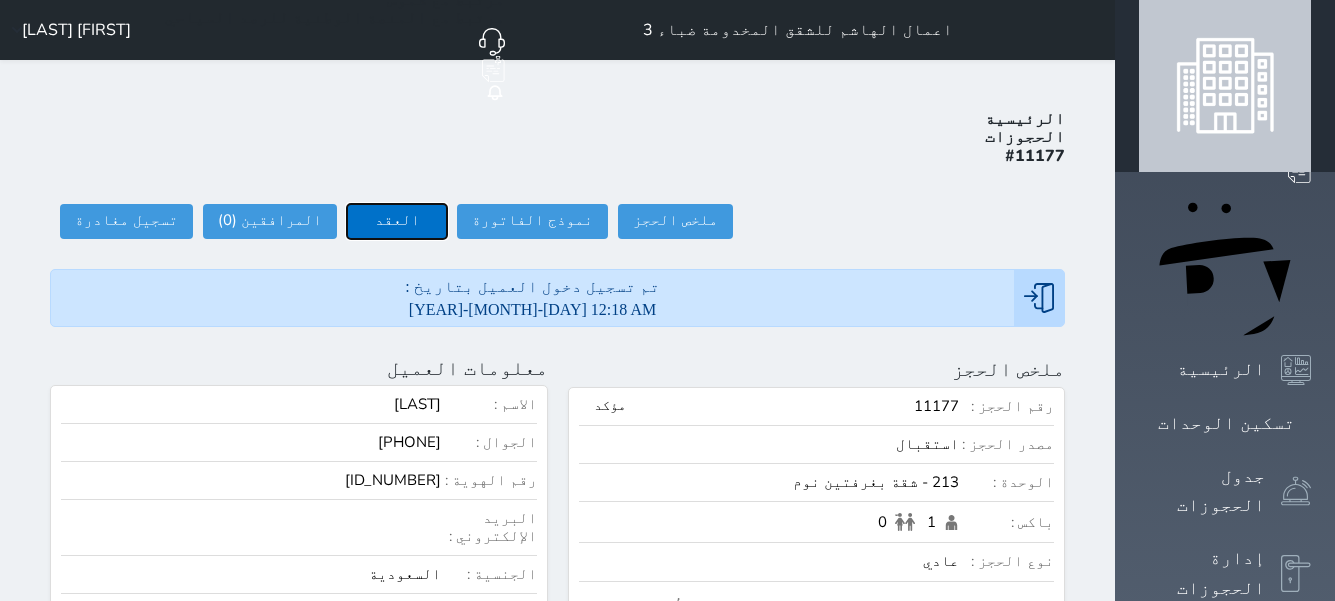 click on "العقد" at bounding box center (397, 221) 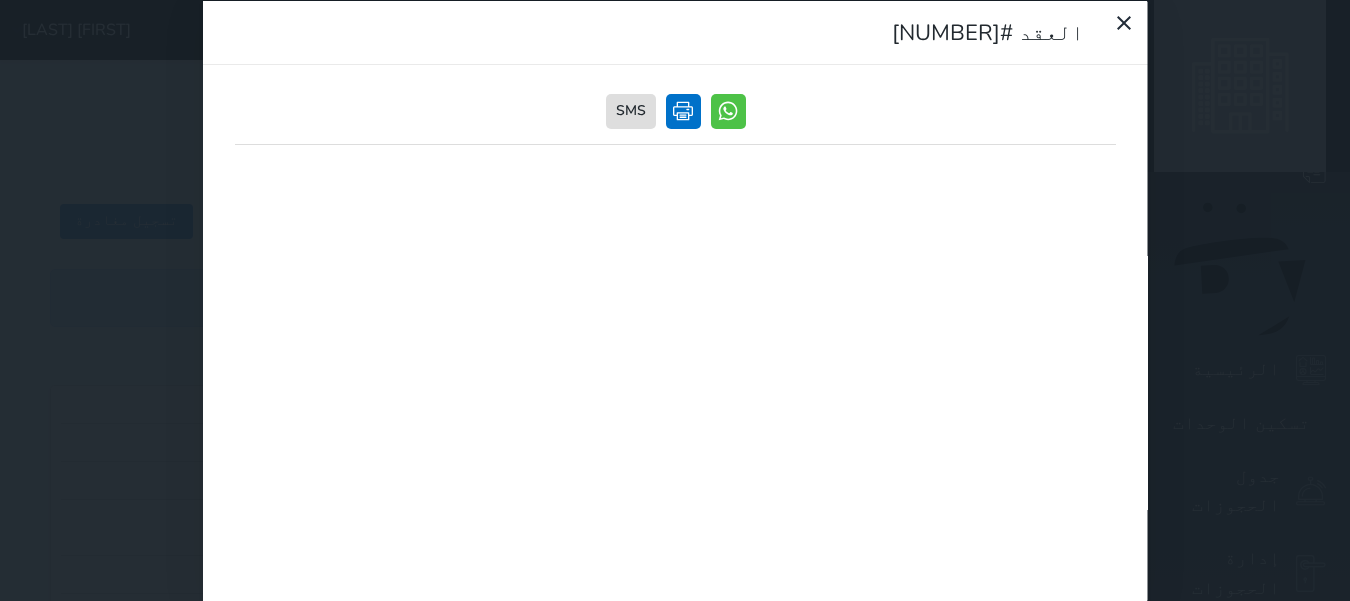 click at bounding box center [682, 110] 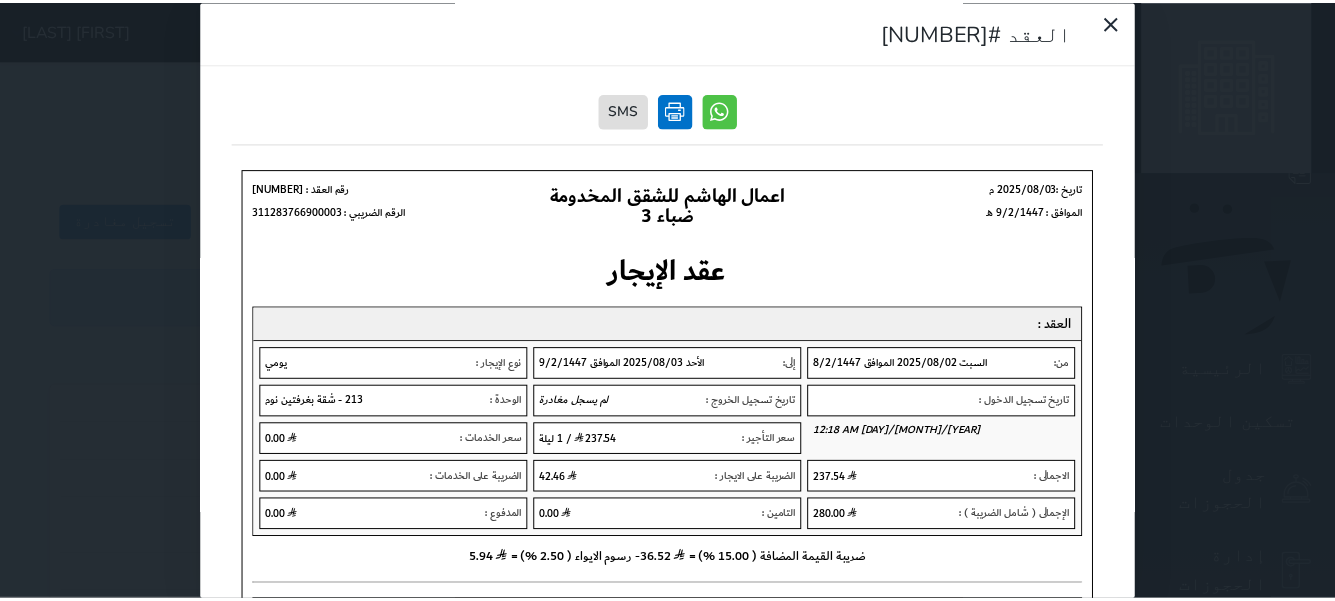 scroll, scrollTop: 0, scrollLeft: 0, axis: both 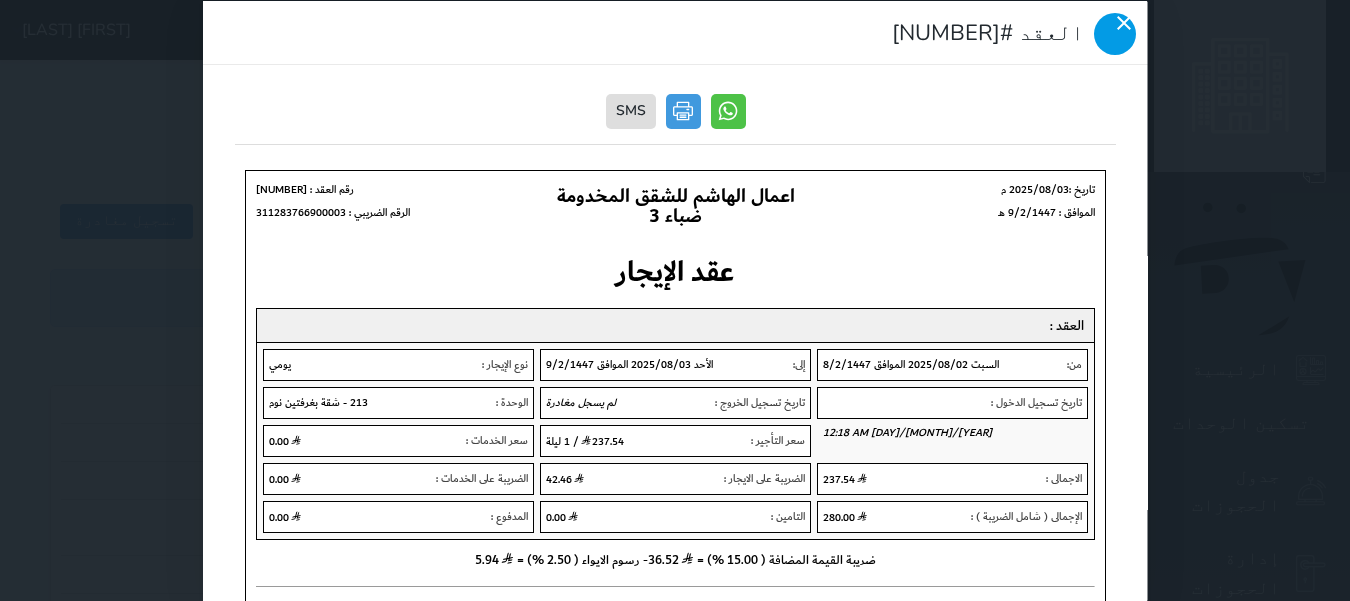 click 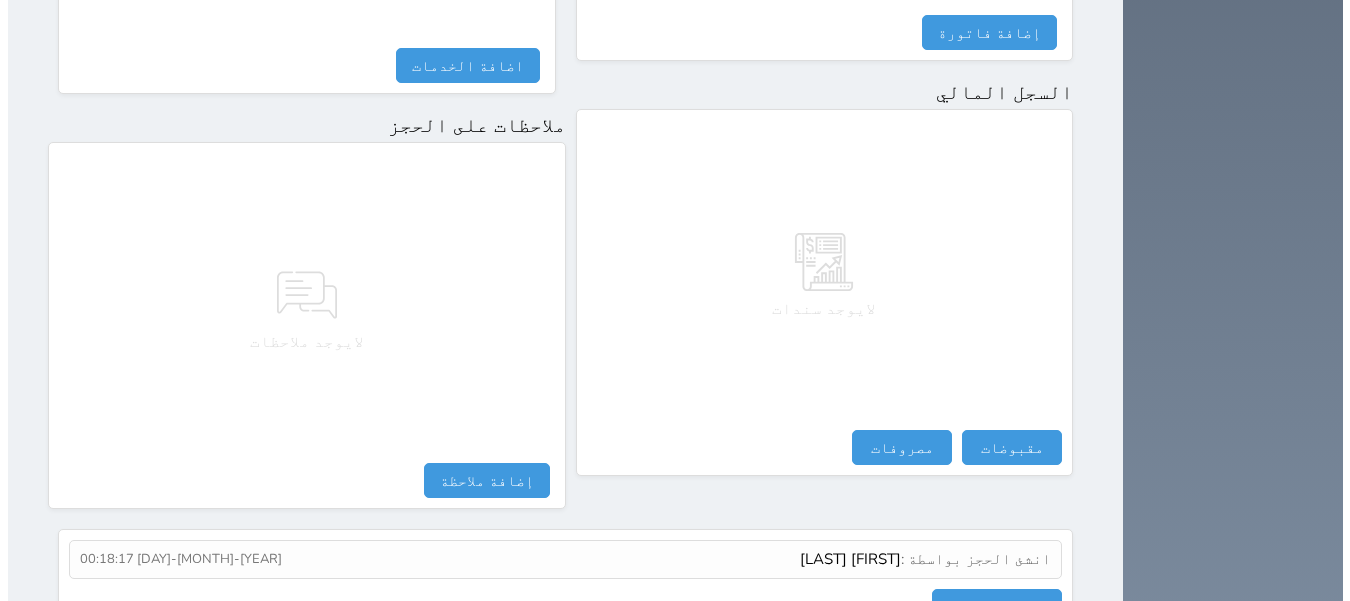 scroll, scrollTop: 1179, scrollLeft: 0, axis: vertical 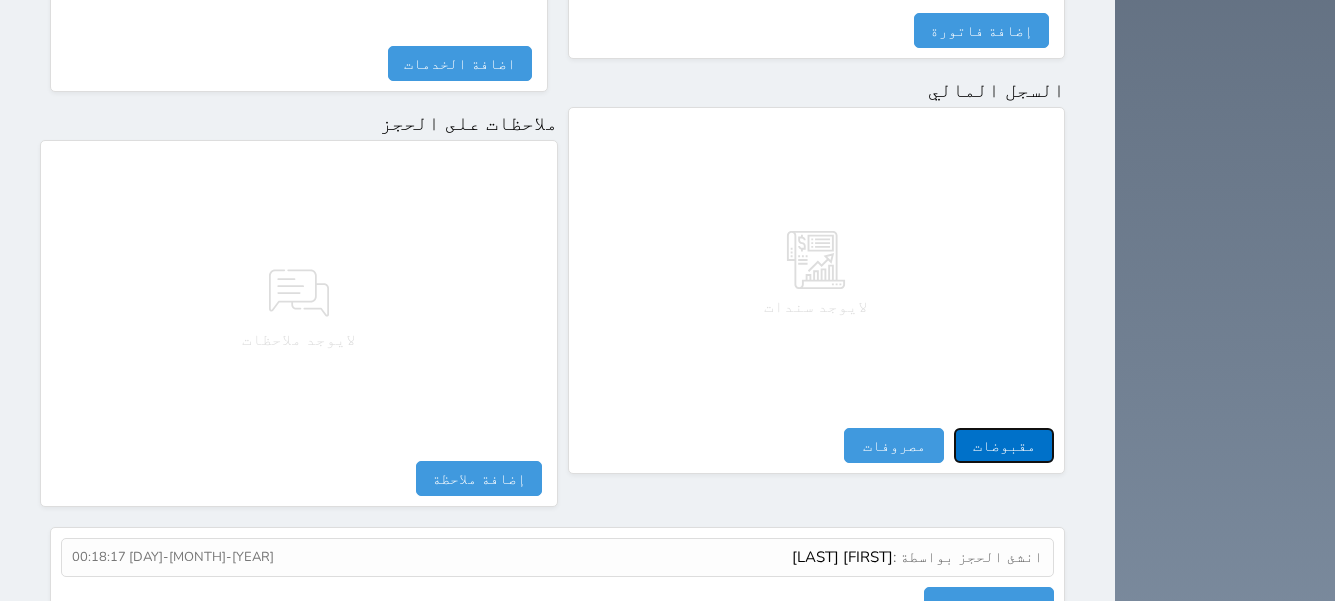click on "مقبوضات" at bounding box center [1004, 445] 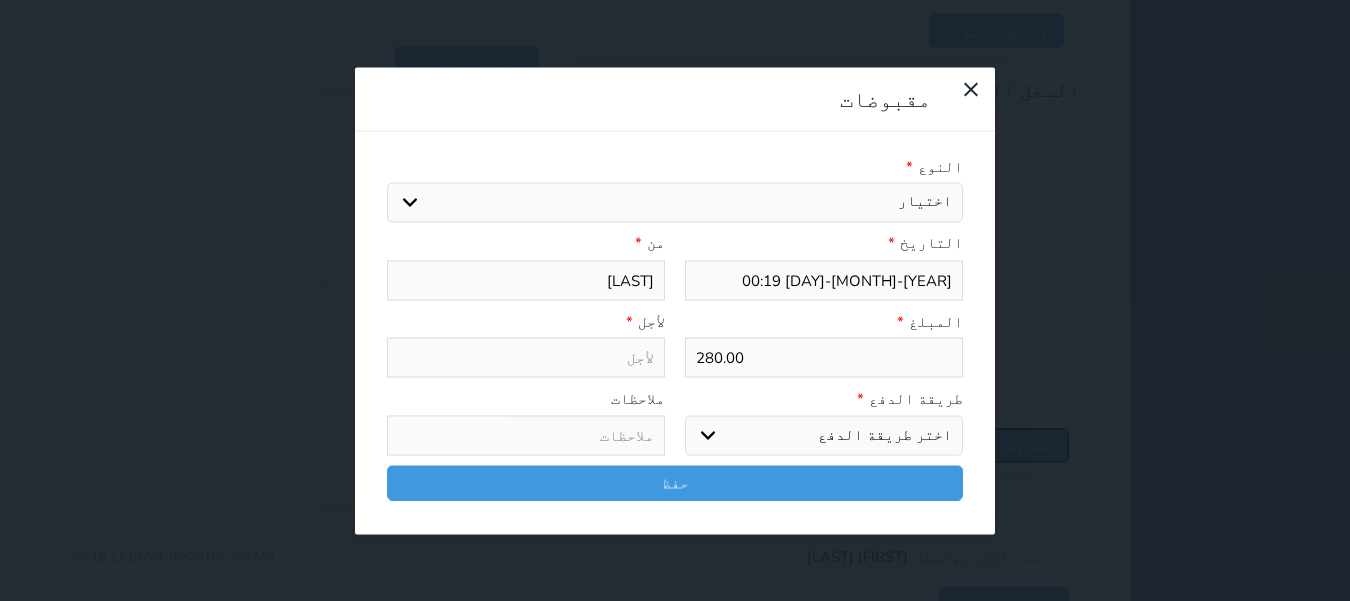 select 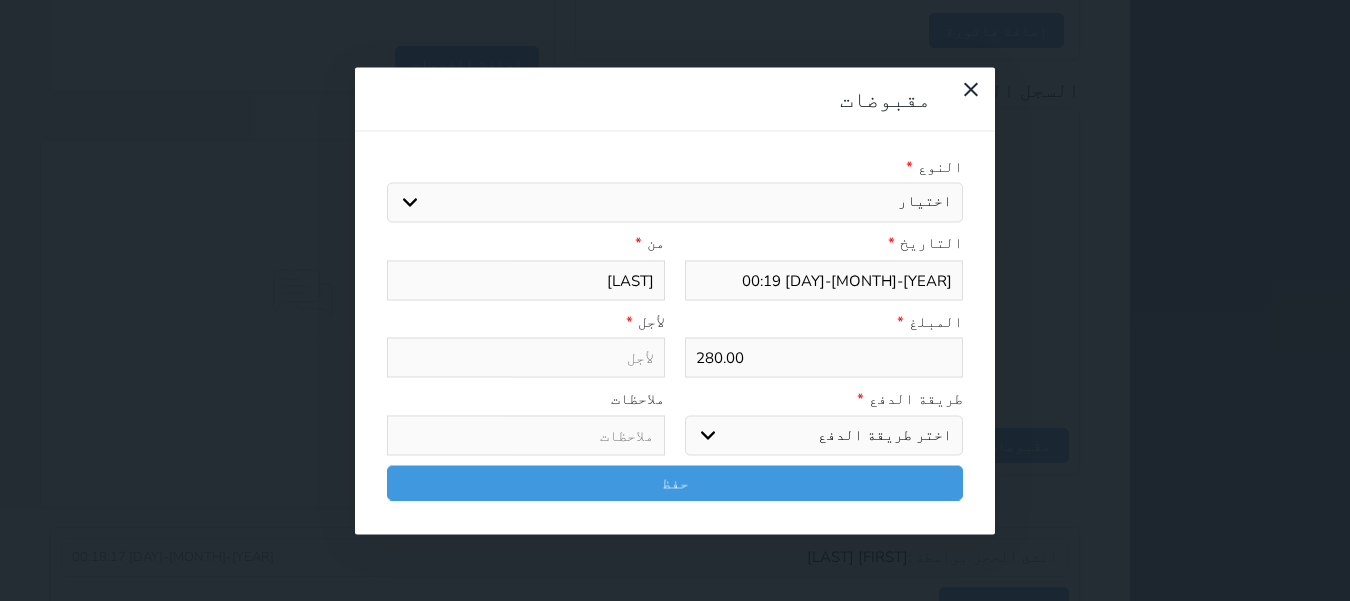click on "اختر طريقة الدفع   دفع نقدى   تحويل بنكى   مدى   بطاقة ائتمان   آجل" at bounding box center (824, 435) 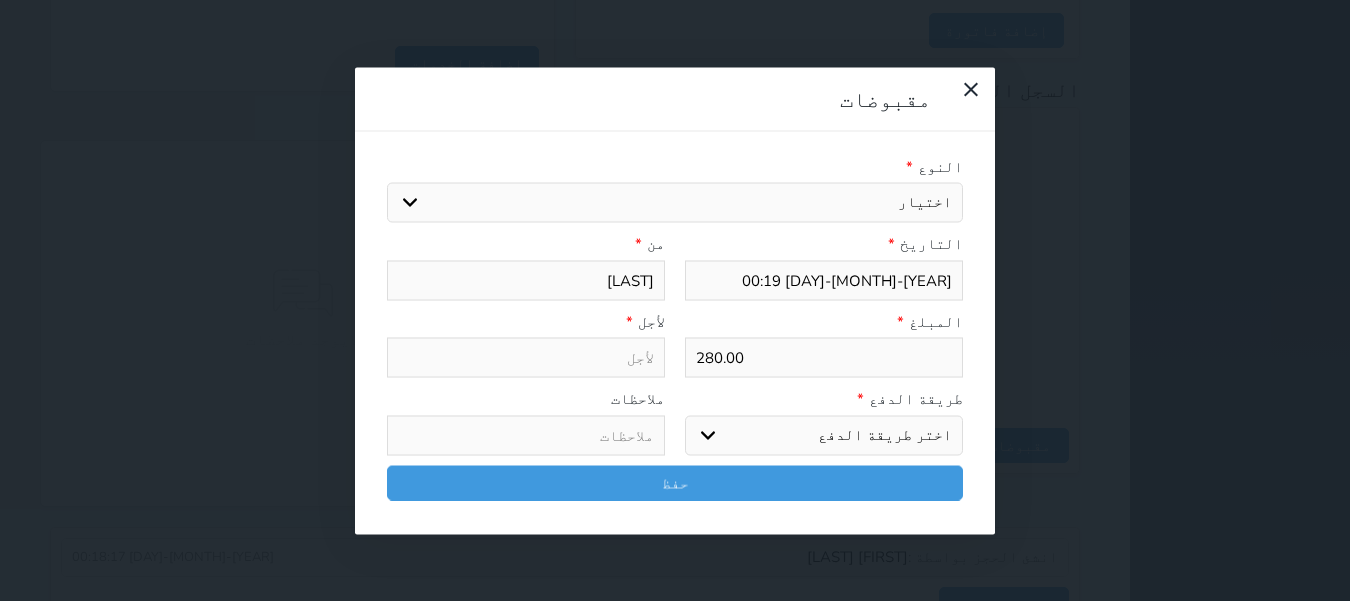 select on "mada" 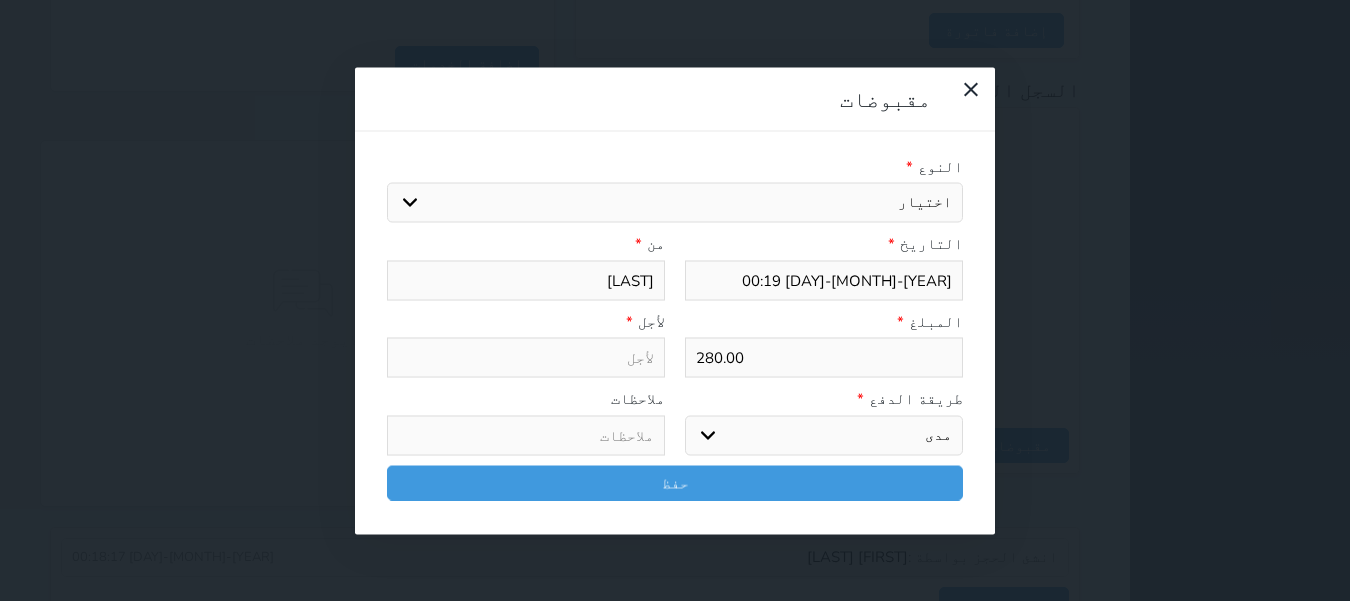 click on "اختر طريقة الدفع   دفع نقدى   تحويل بنكى   مدى   بطاقة ائتمان   آجل" at bounding box center [824, 435] 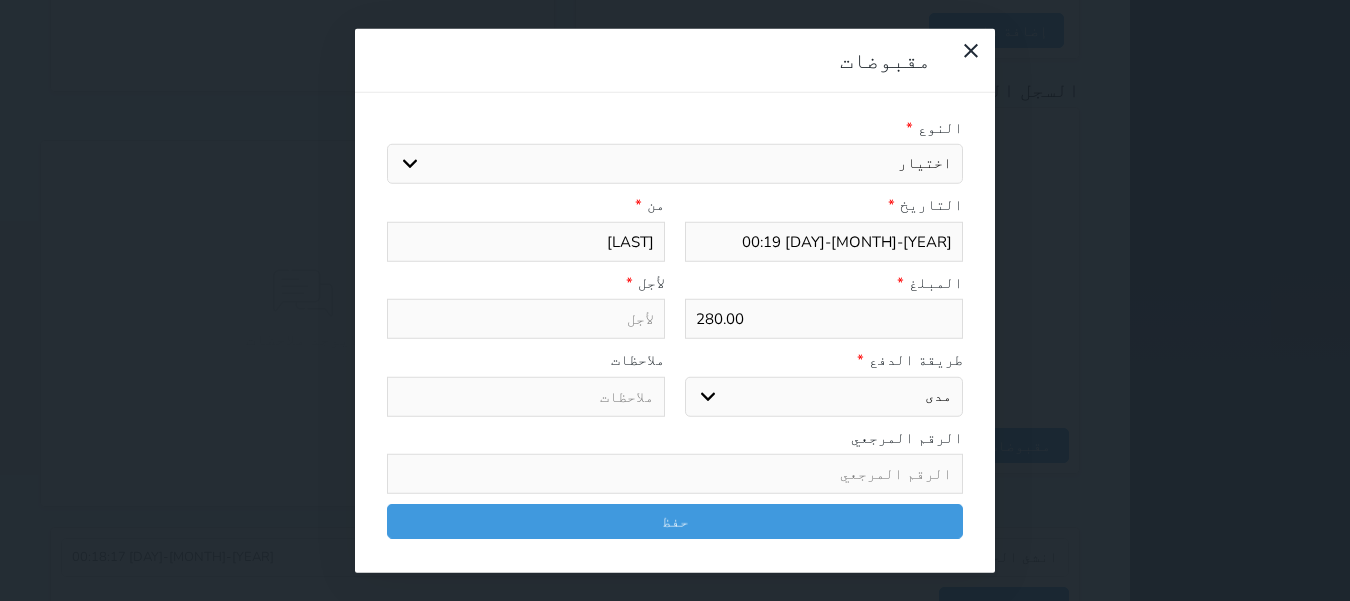 click on "اختيار   مقبوضات عامة قيمة إيجار فواتير تامين عربون لا ينطبق آخر مغسلة واي فاي - الإنترنت مواقف السيارات طعام الأغذية والمشروبات مشروبات المشروبات الباردة المشروبات الساخنة الإفطار غداء عشاء مخبز و كعك حمام سباحة الصالة الرياضية سبا و خدمات الجمال اختيار وإسقاط (خدمات النقل) ميني بار كابل - تلفزيون سرير إضافي تصفيف الشعر التسوق خدمات الجولات السياحية المنظمة خدمات الدليل السياحي" at bounding box center (675, 164) 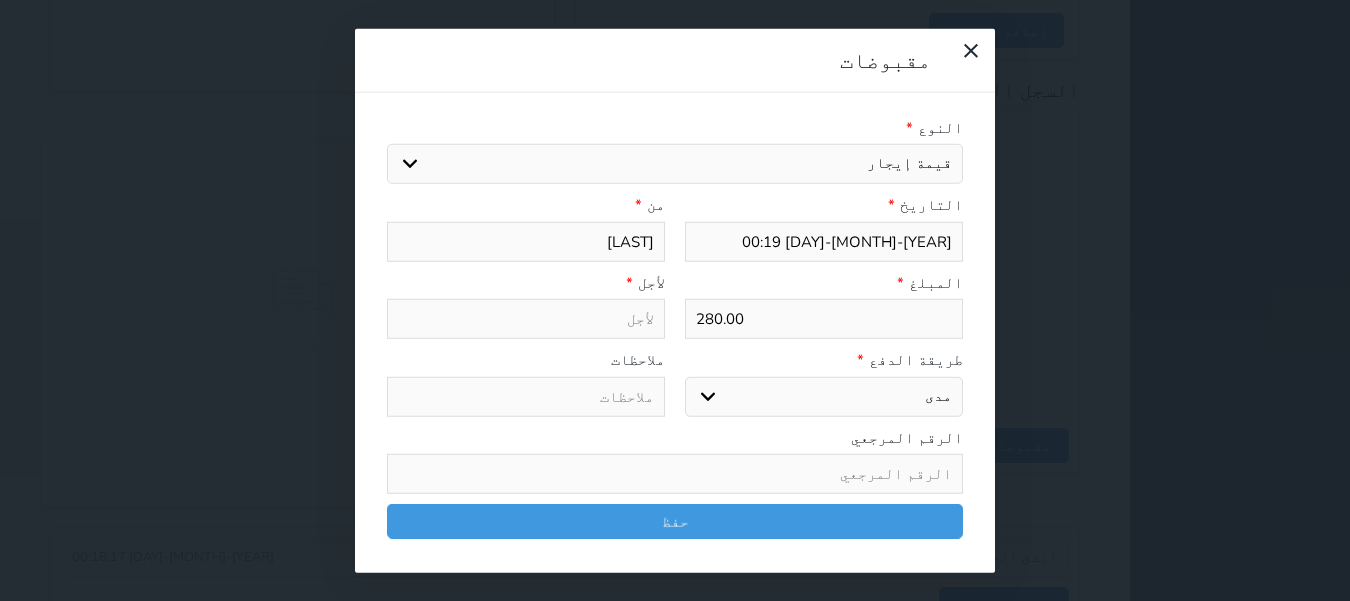 click on "اختيار   مقبوضات عامة قيمة إيجار فواتير تامين عربون لا ينطبق آخر مغسلة واي فاي - الإنترنت مواقف السيارات طعام الأغذية والمشروبات مشروبات المشروبات الباردة المشروبات الساخنة الإفطار غداء عشاء مخبز و كعك حمام سباحة الصالة الرياضية سبا و خدمات الجمال اختيار وإسقاط (خدمات النقل) ميني بار كابل - تلفزيون سرير إضافي تصفيف الشعر التسوق خدمات الجولات السياحية المنظمة خدمات الدليل السياحي" at bounding box center [675, 164] 